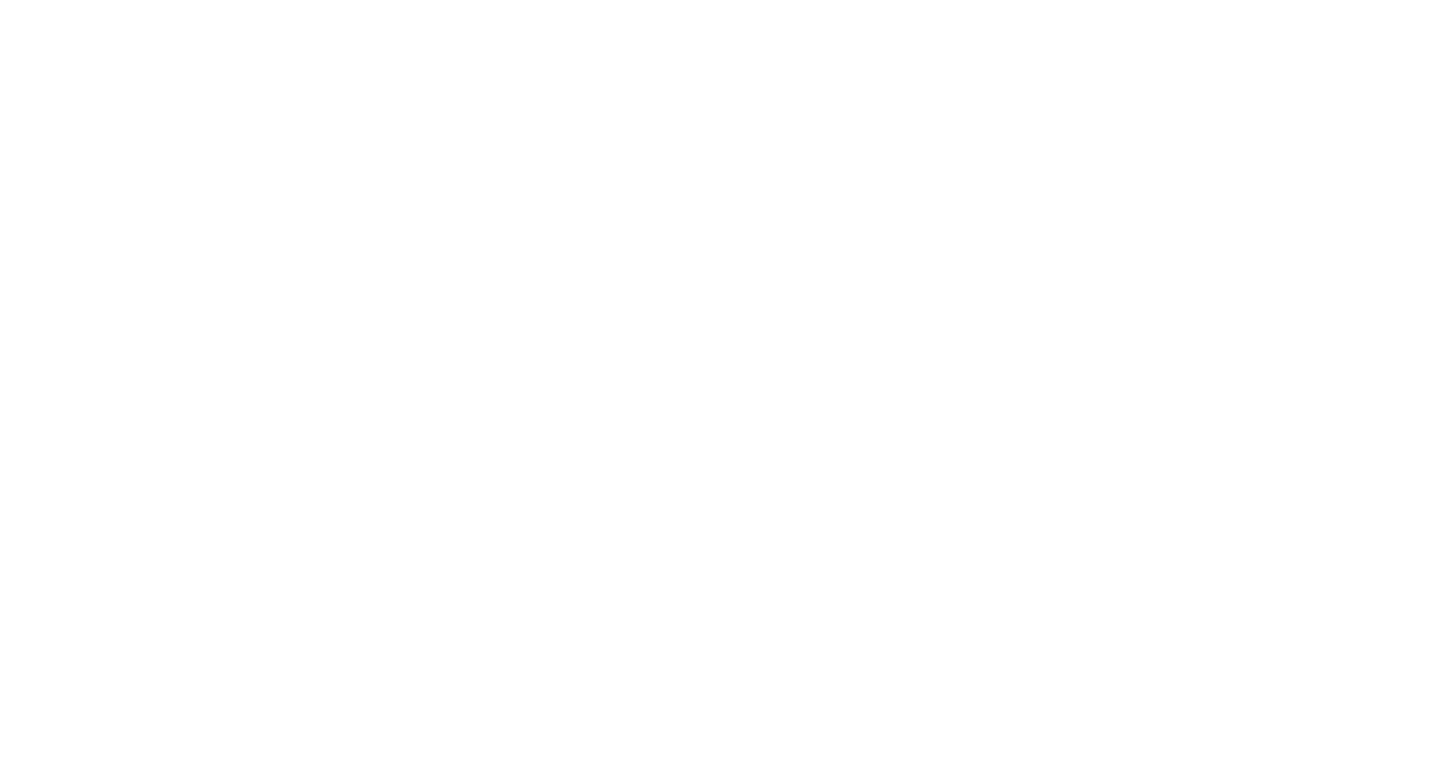 scroll, scrollTop: 0, scrollLeft: 0, axis: both 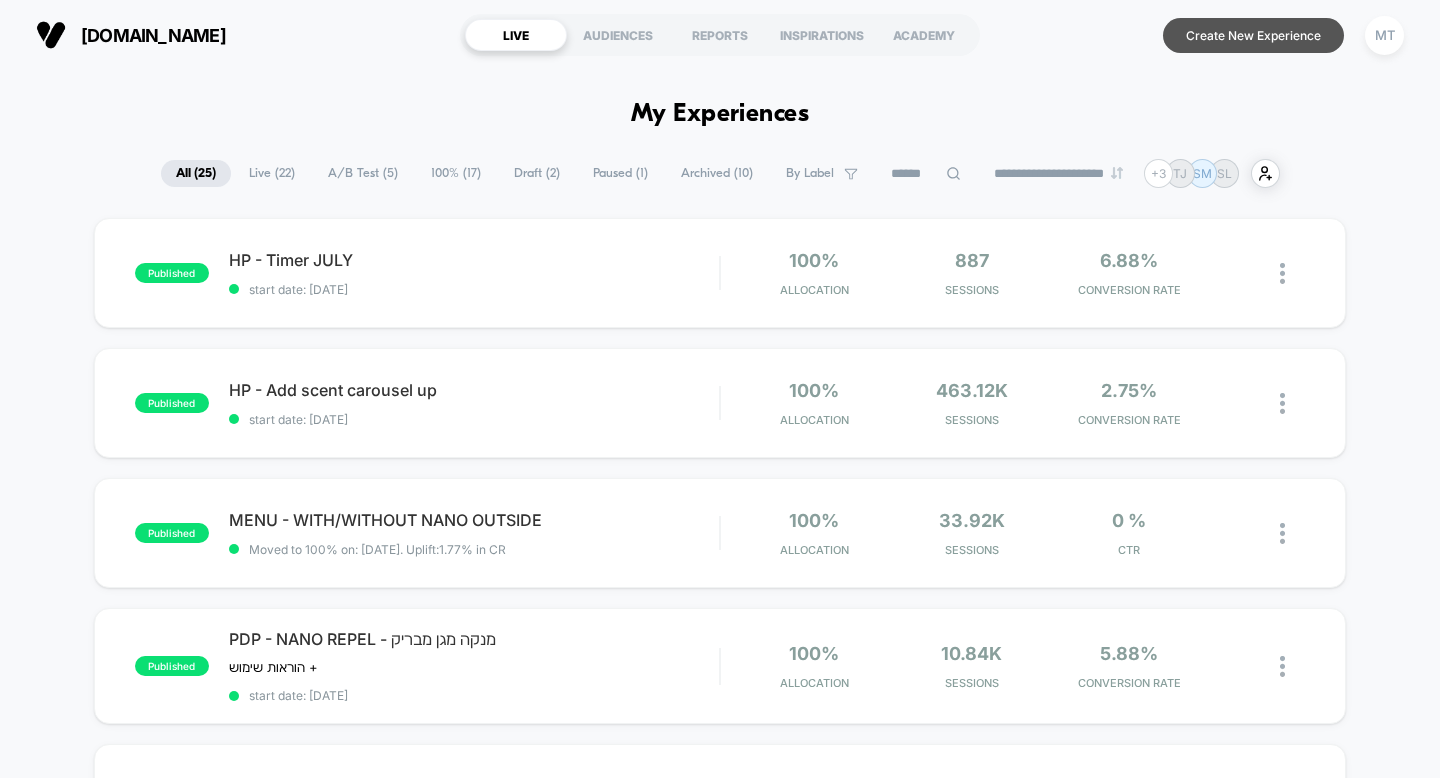 click on "Create New Experience" at bounding box center (1253, 35) 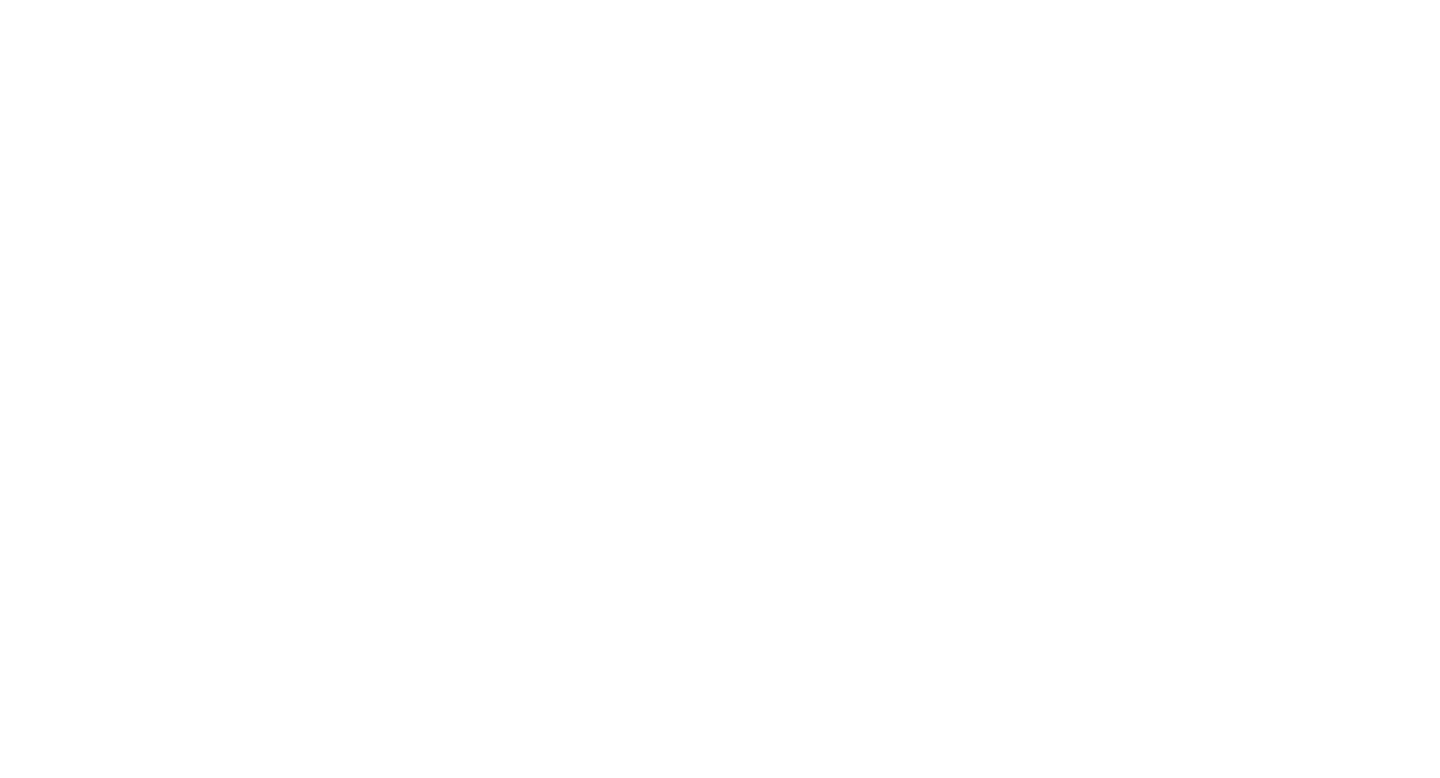scroll, scrollTop: 0, scrollLeft: 0, axis: both 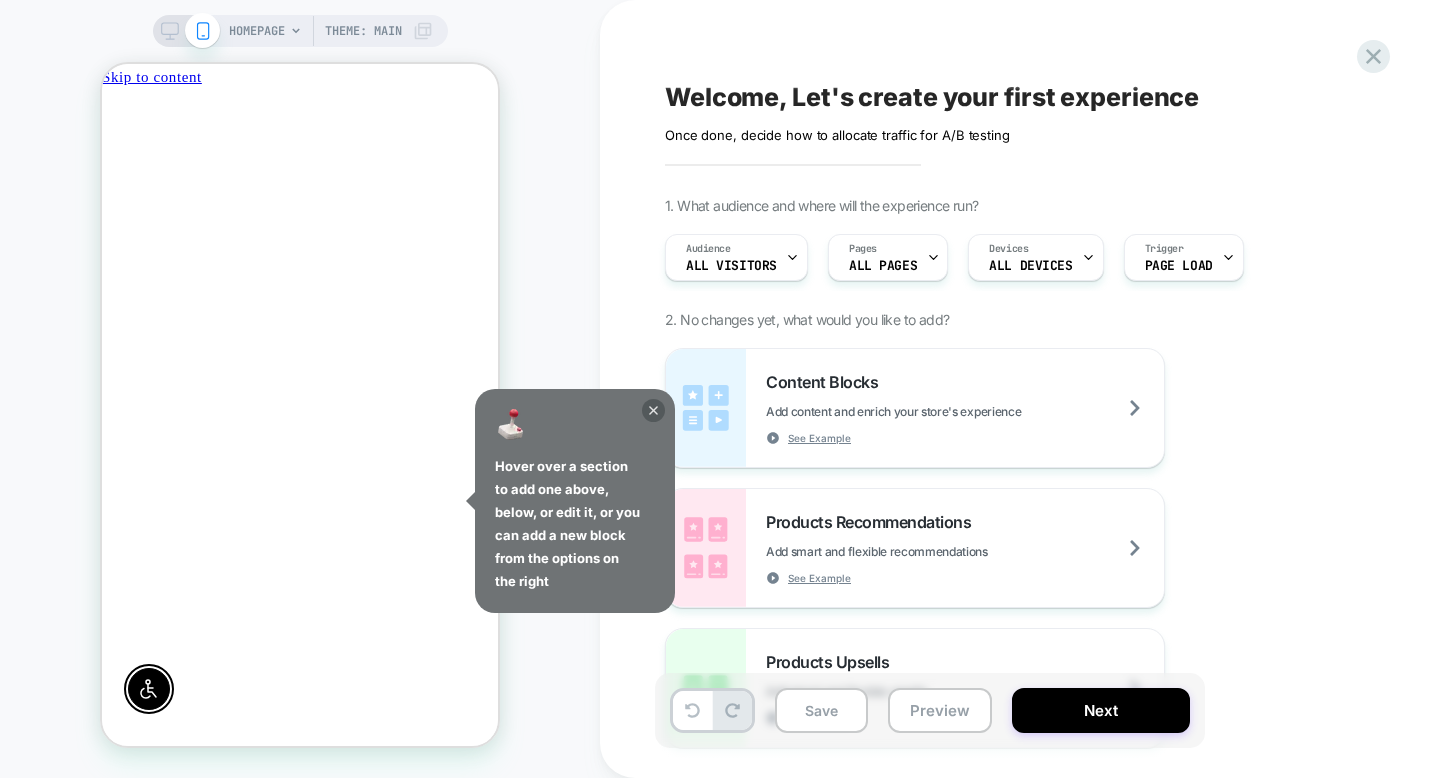 click 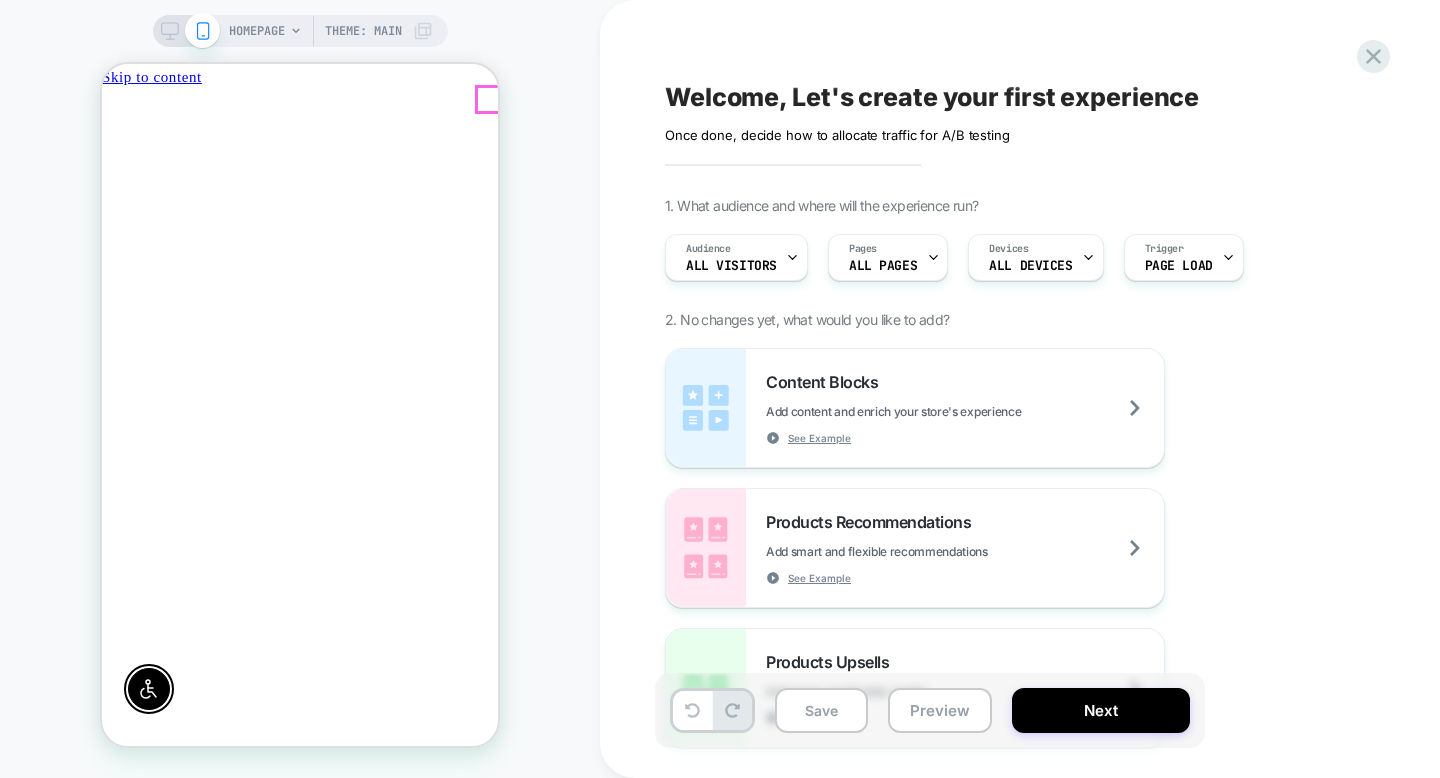 scroll, scrollTop: 0, scrollLeft: -792, axis: horizontal 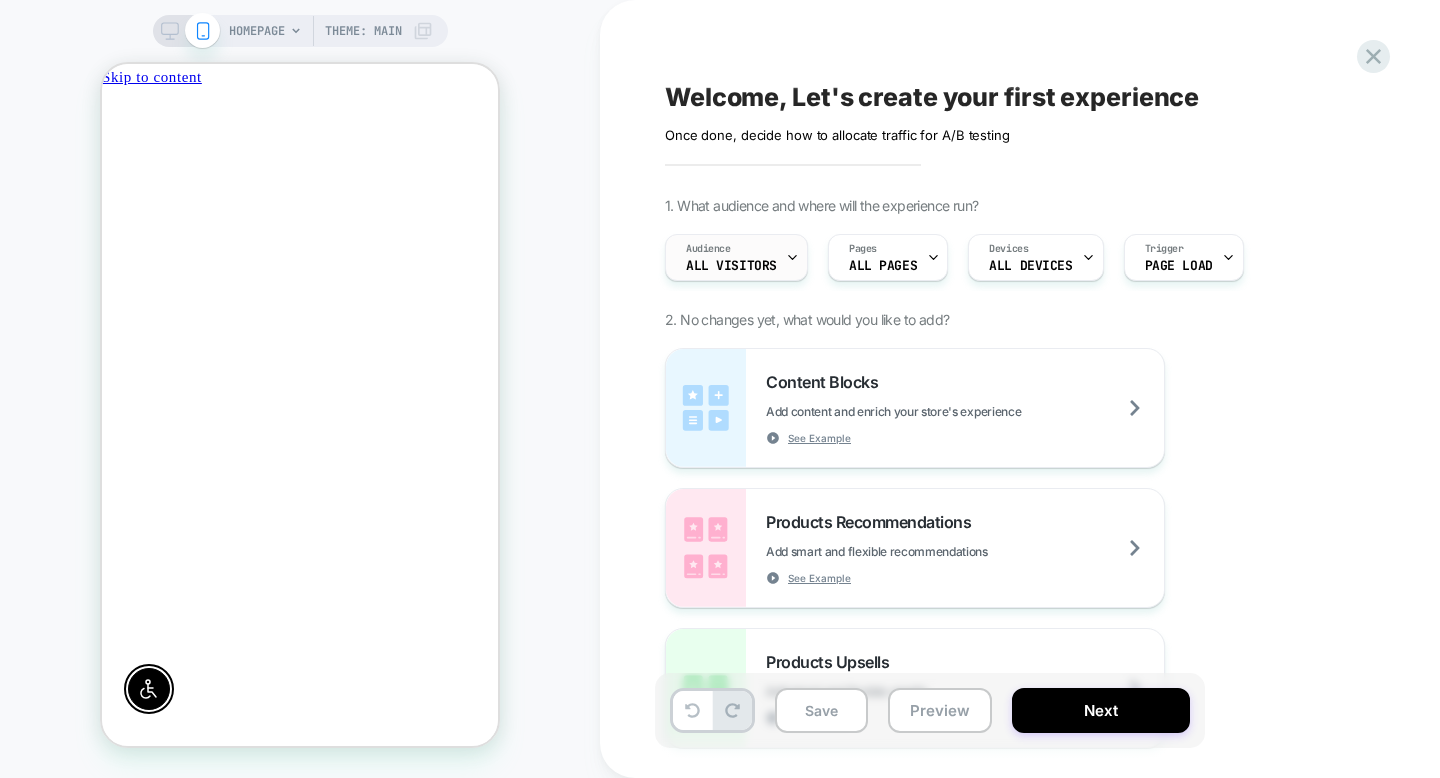 click on "All Visitors" at bounding box center (731, 266) 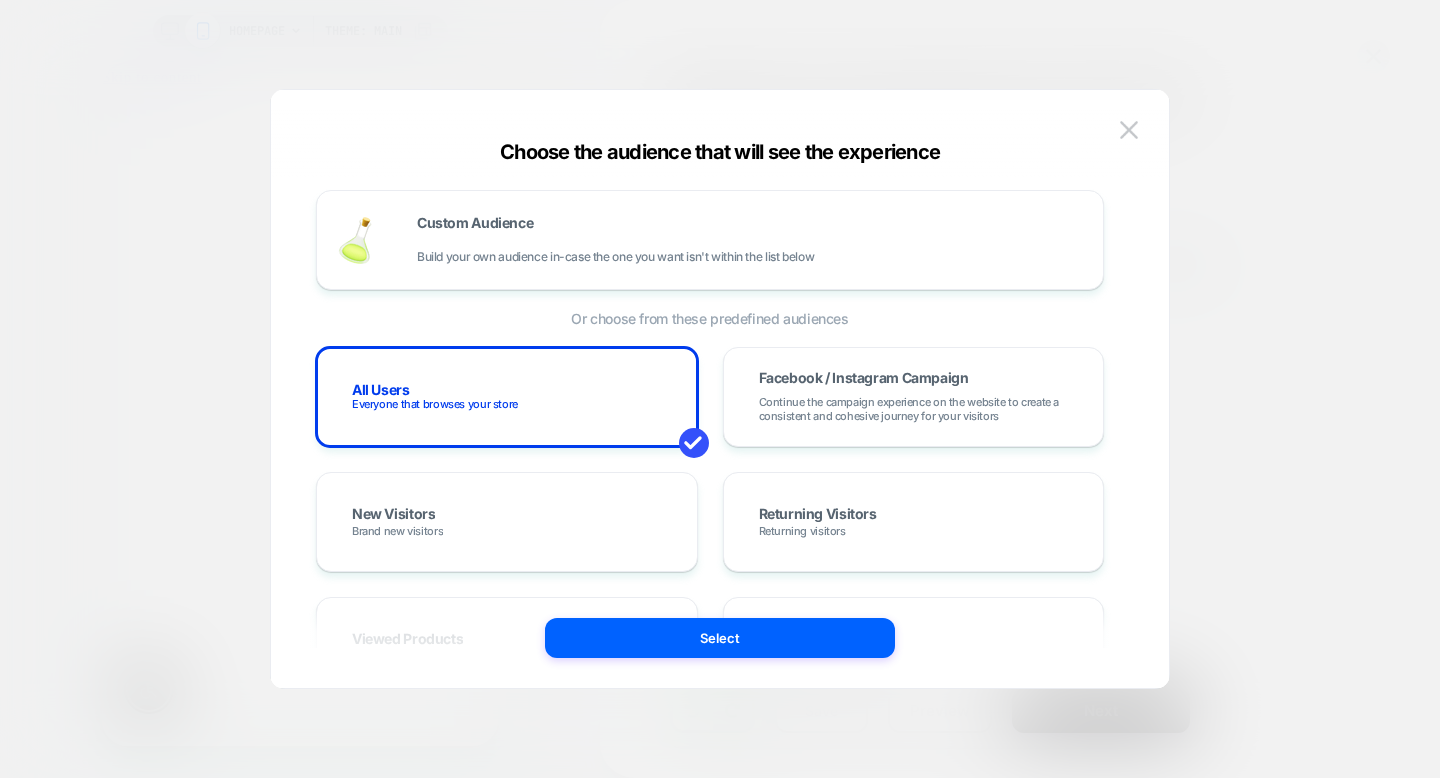 click at bounding box center [720, 389] 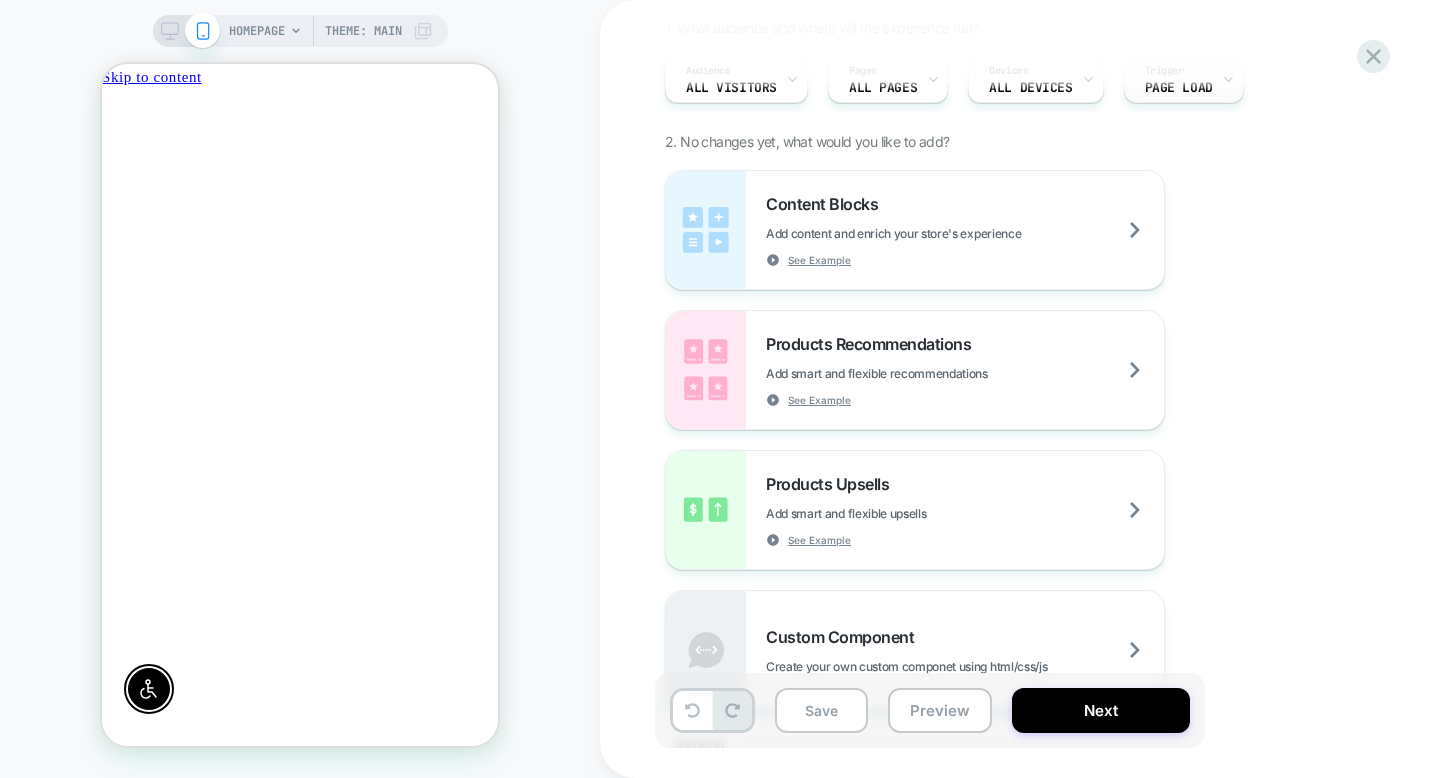scroll, scrollTop: 180, scrollLeft: 0, axis: vertical 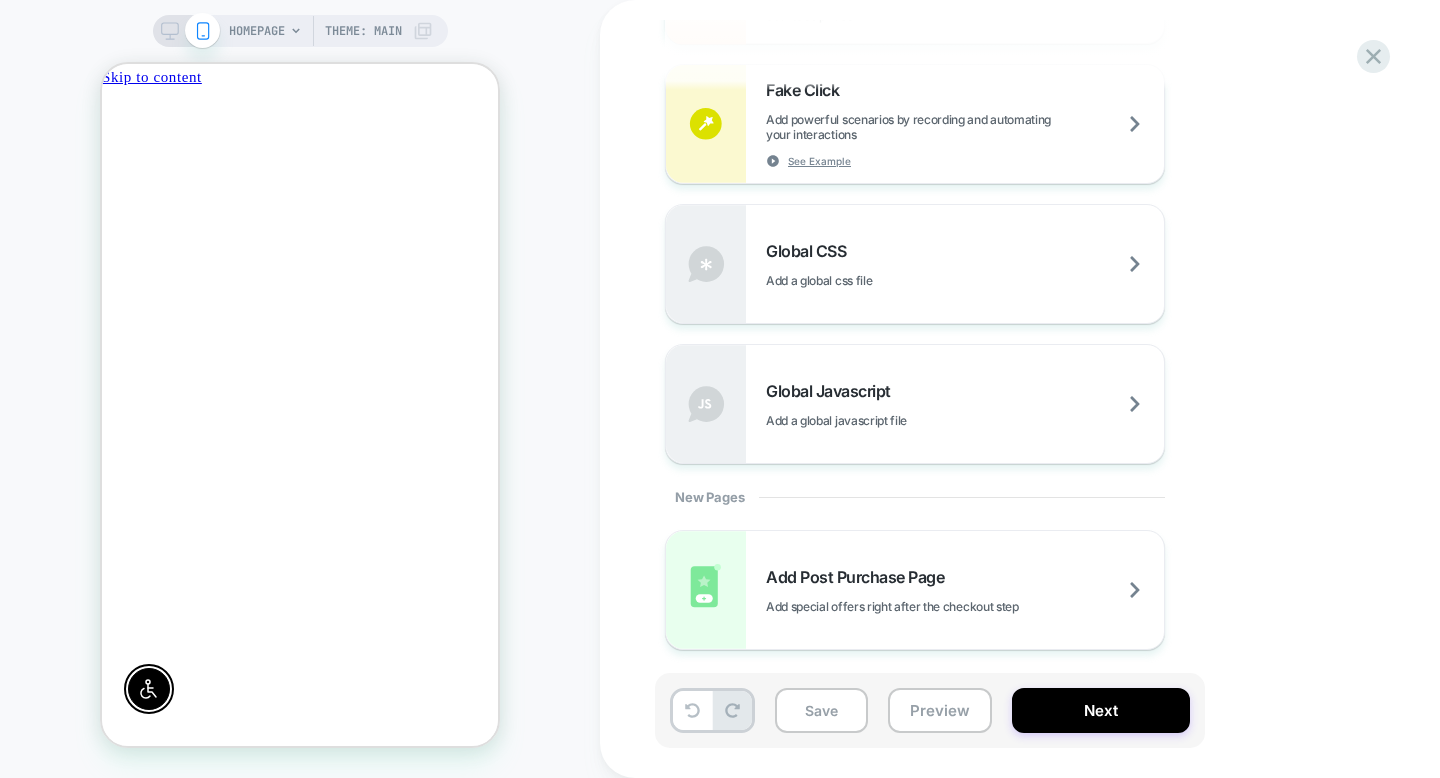 click at bounding box center (696, 154) 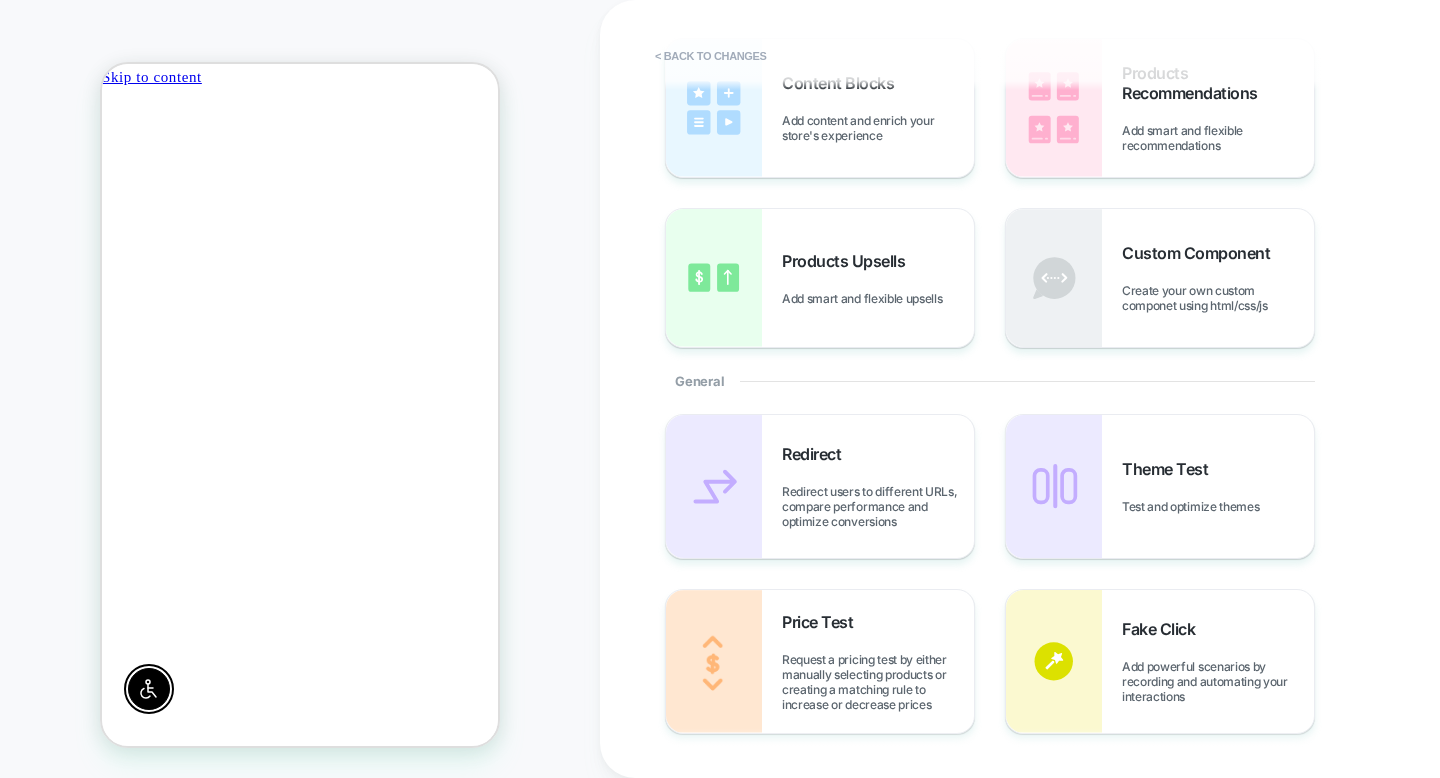 scroll, scrollTop: 0, scrollLeft: 0, axis: both 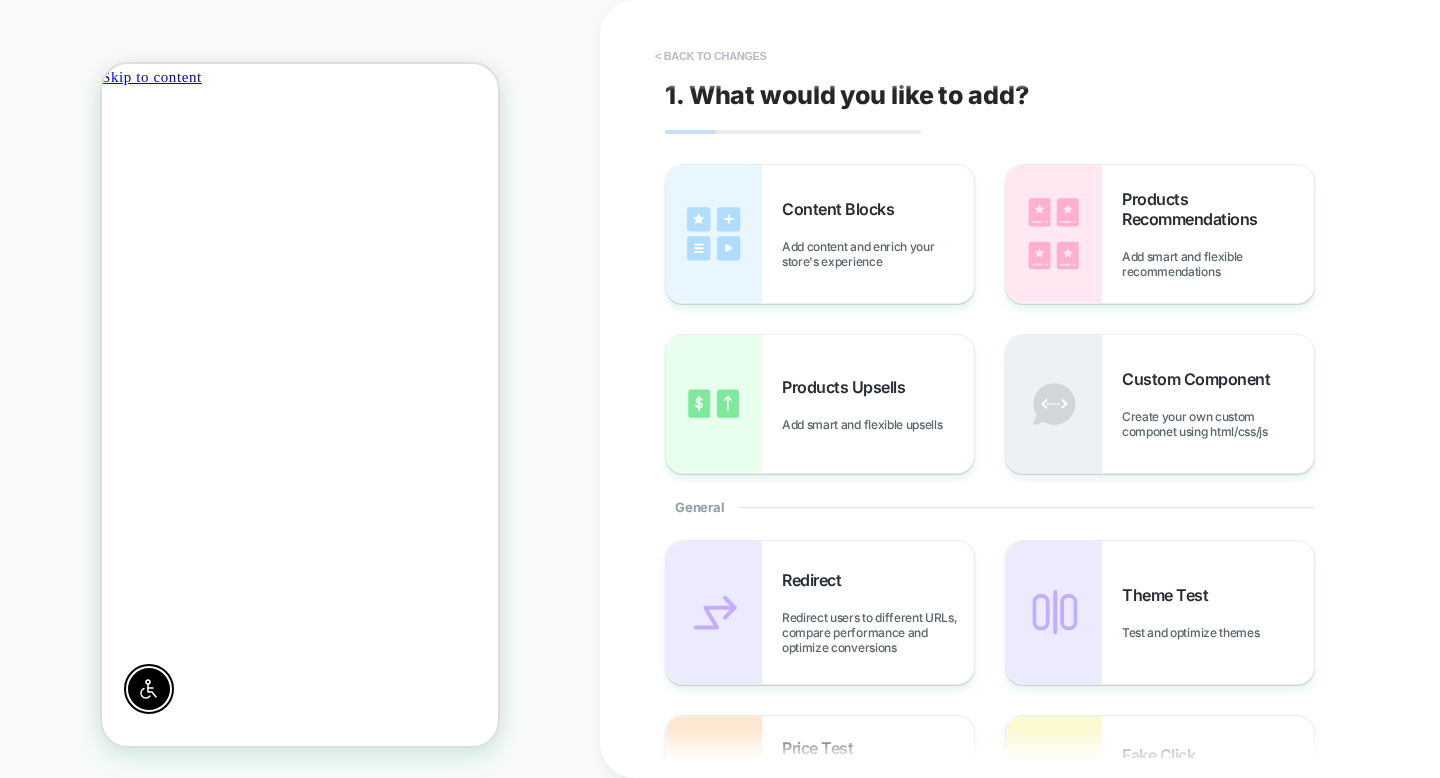 click on "< Back to changes" at bounding box center (711, 56) 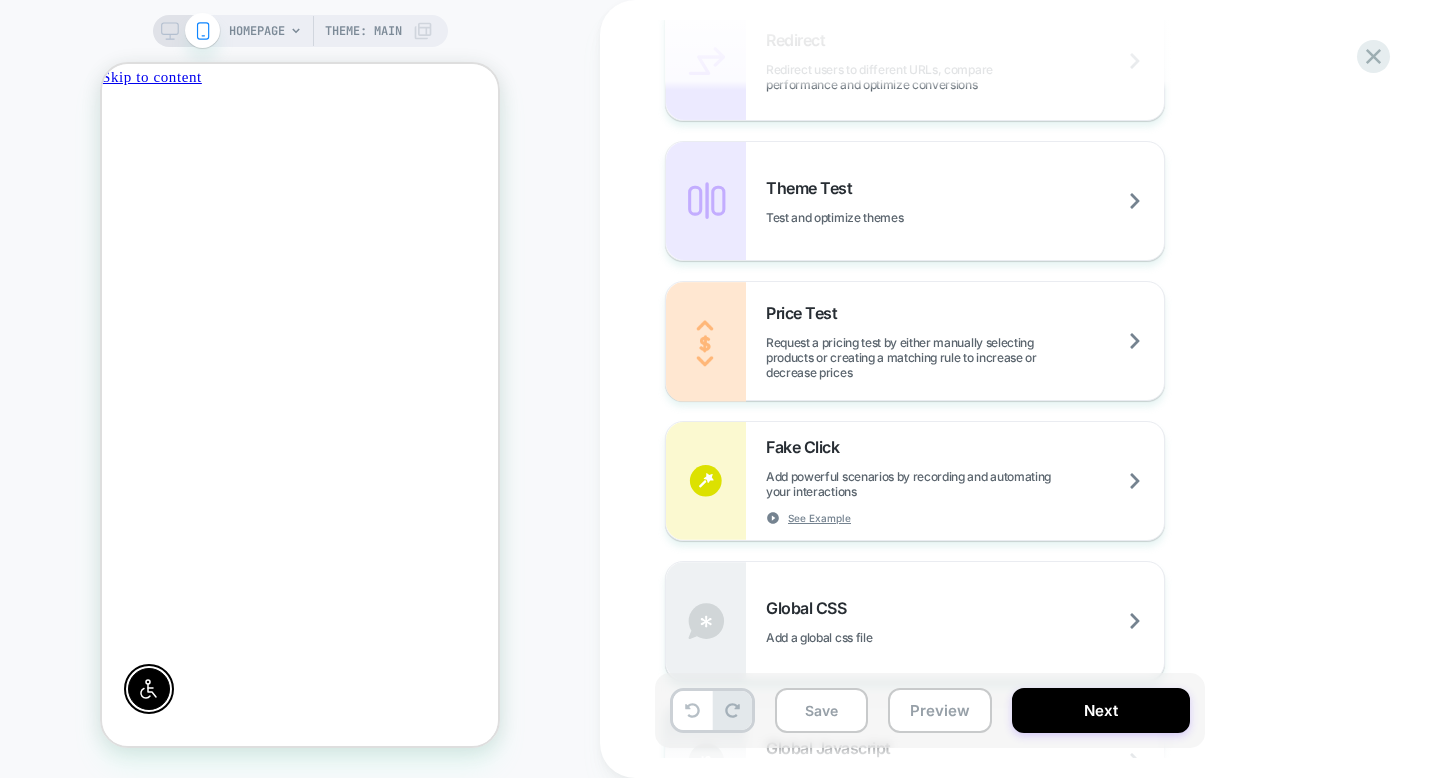 scroll, scrollTop: 0, scrollLeft: -196, axis: horizontal 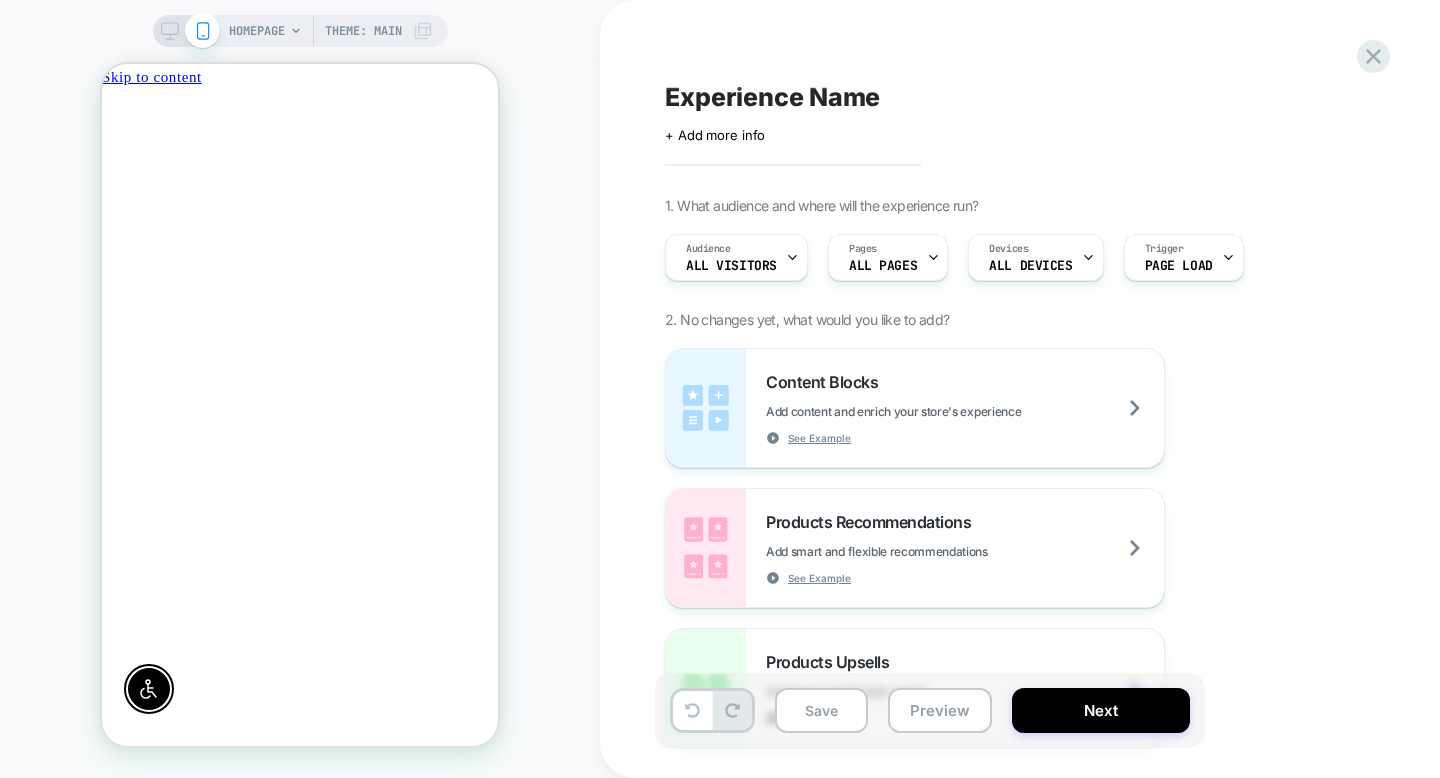 click at bounding box center [696, 353] 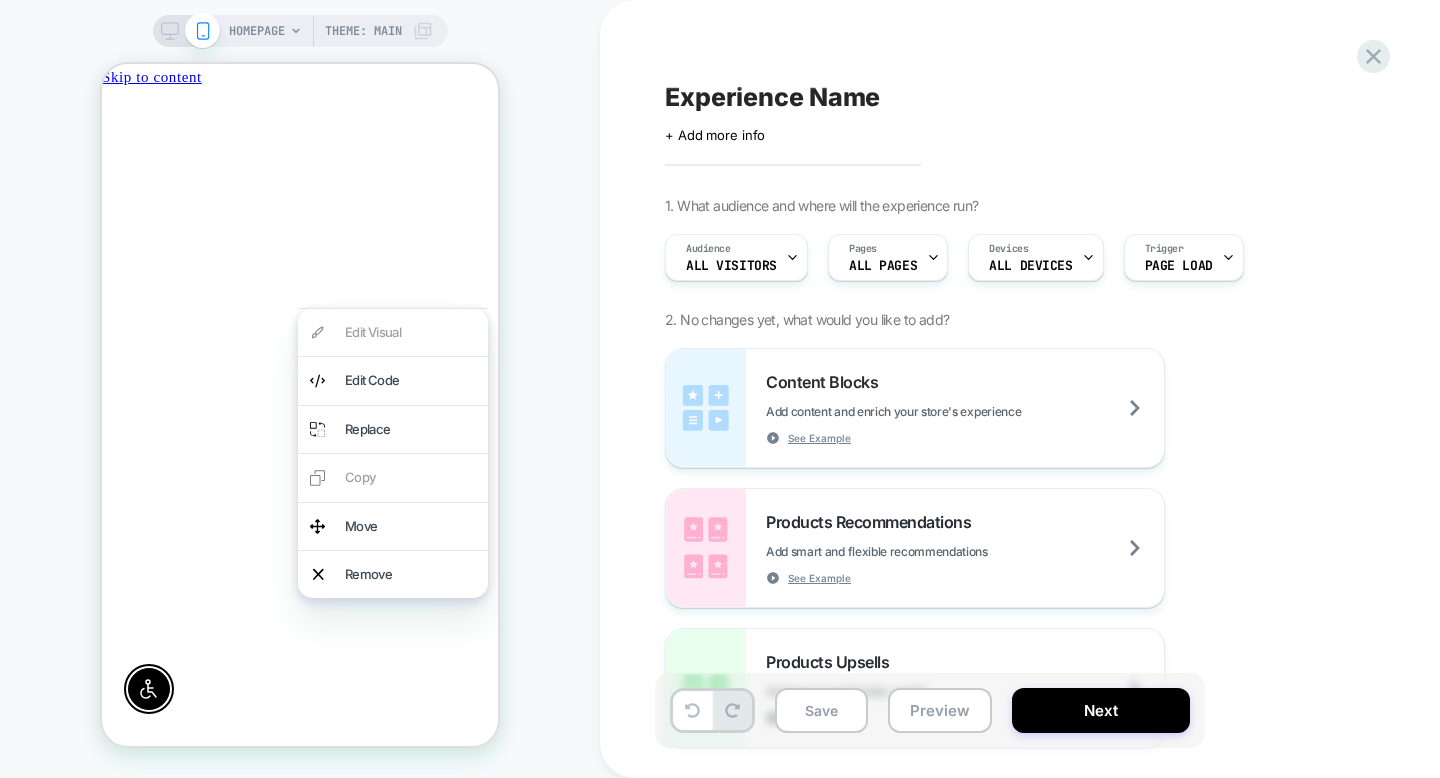 scroll, scrollTop: 0, scrollLeft: -396, axis: horizontal 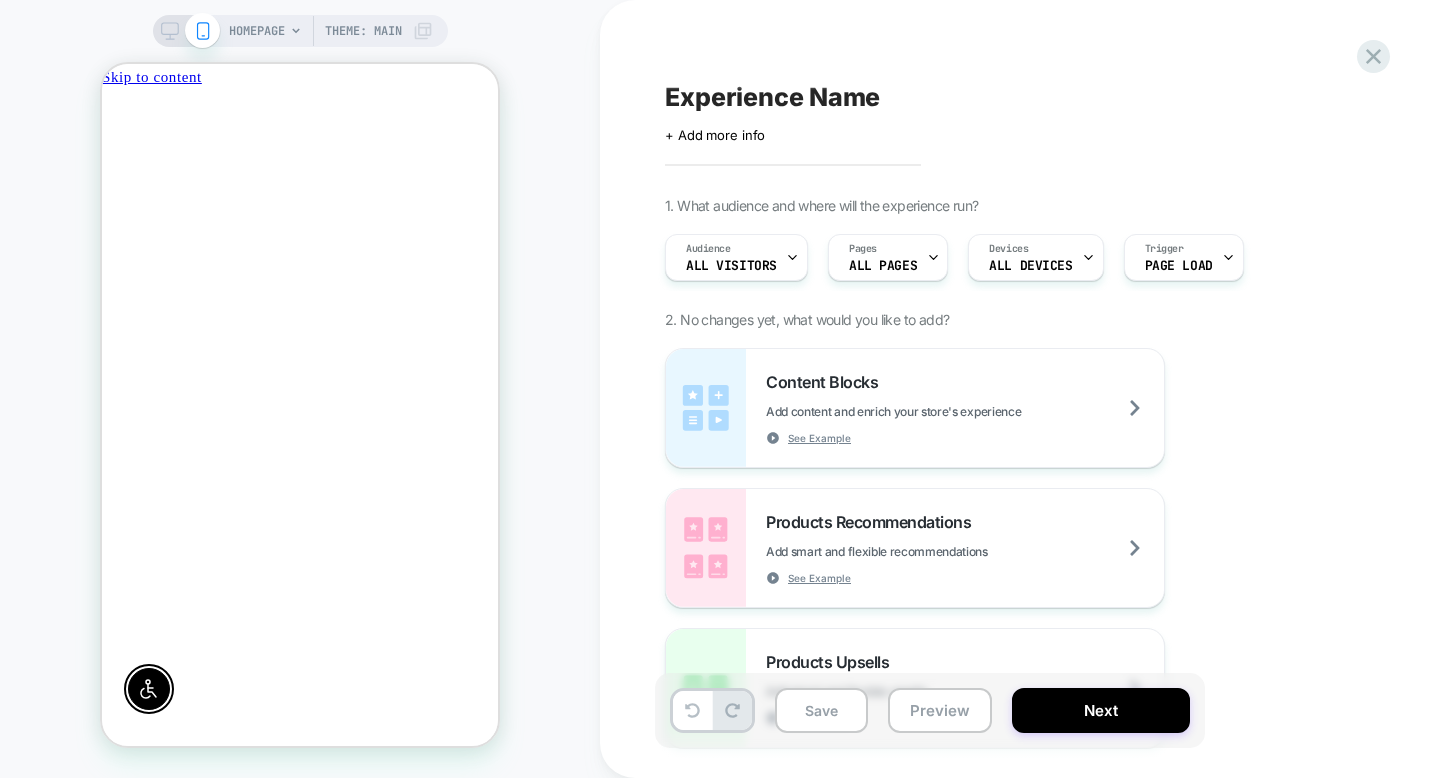 click at bounding box center [696, 353] 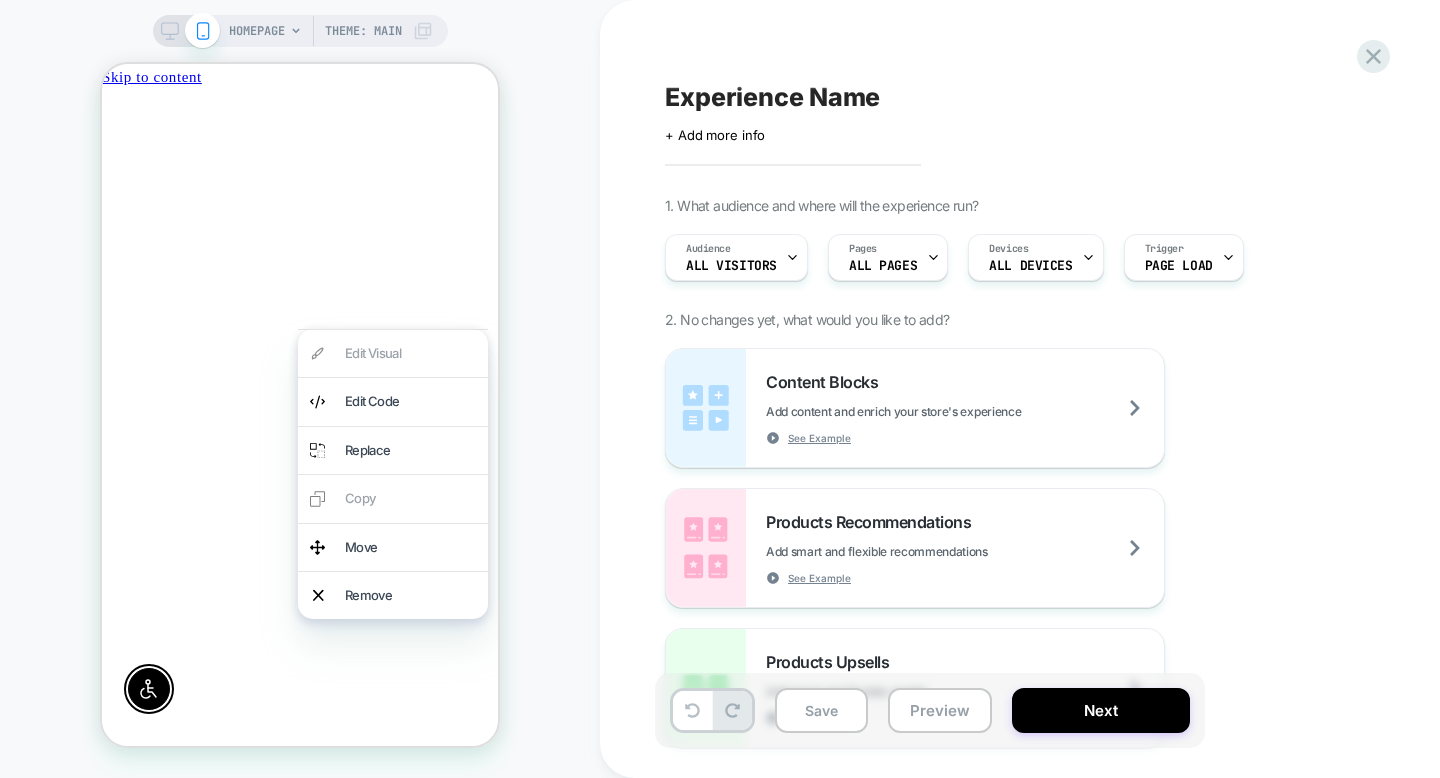 click at bounding box center (696, 353) 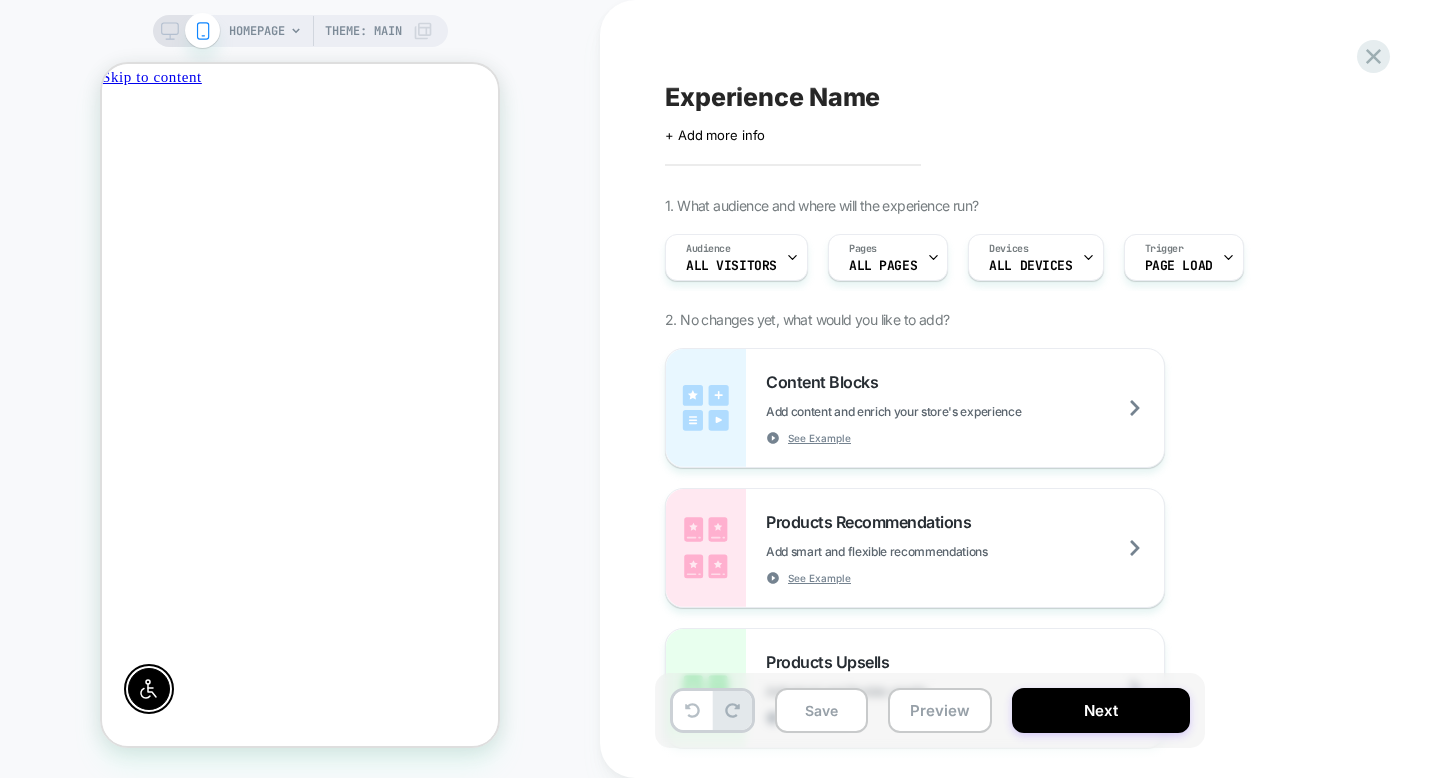 click at bounding box center [696, 553] 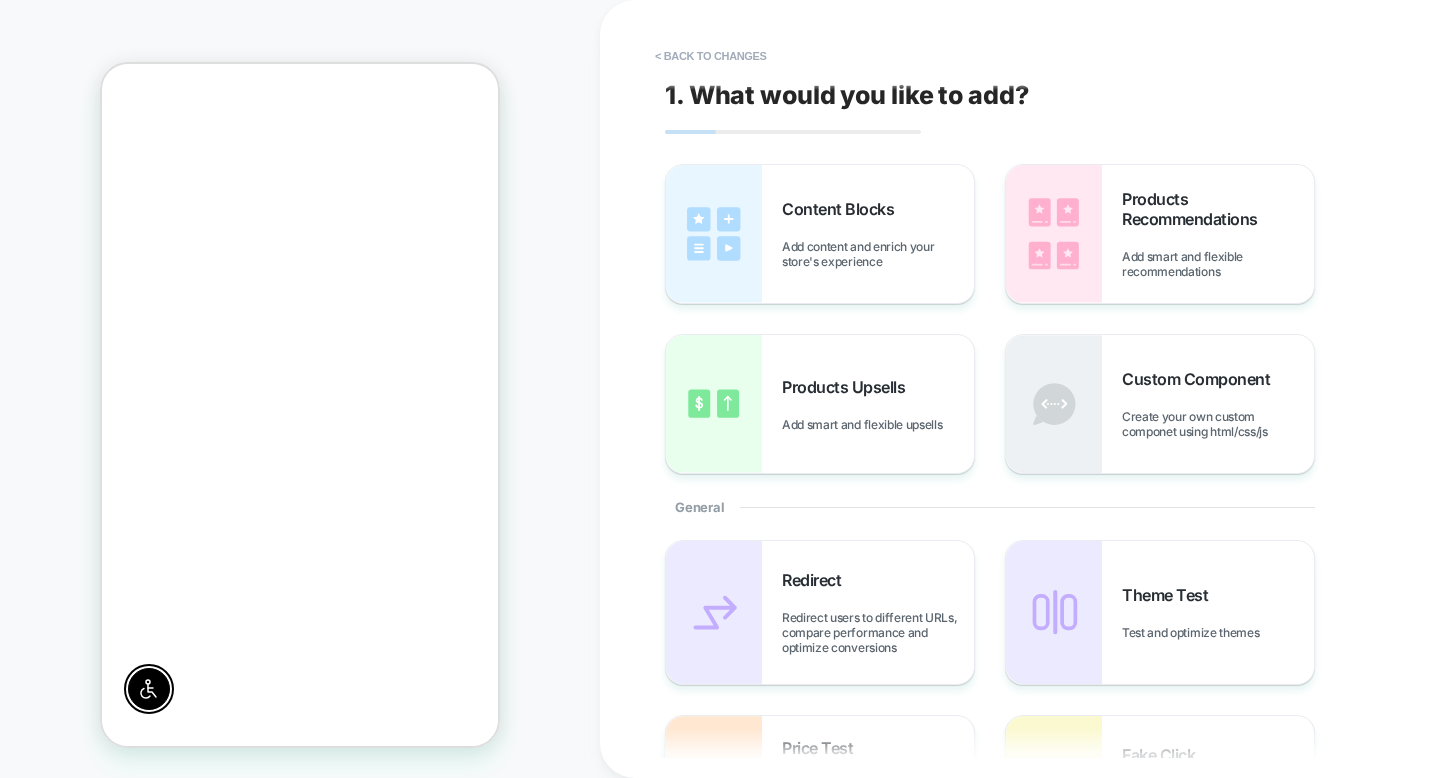 scroll, scrollTop: 148, scrollLeft: 0, axis: vertical 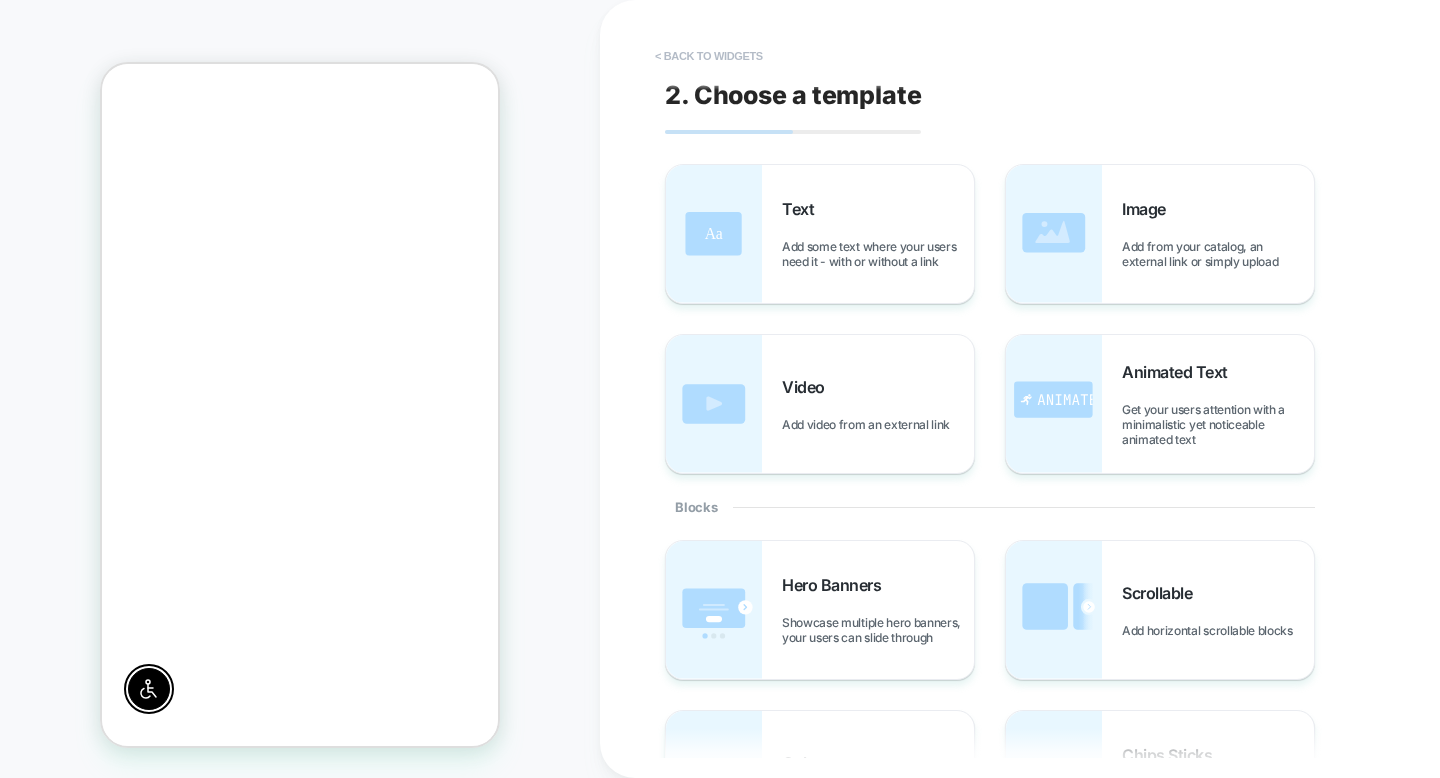click on "< Back to widgets" at bounding box center (709, 56) 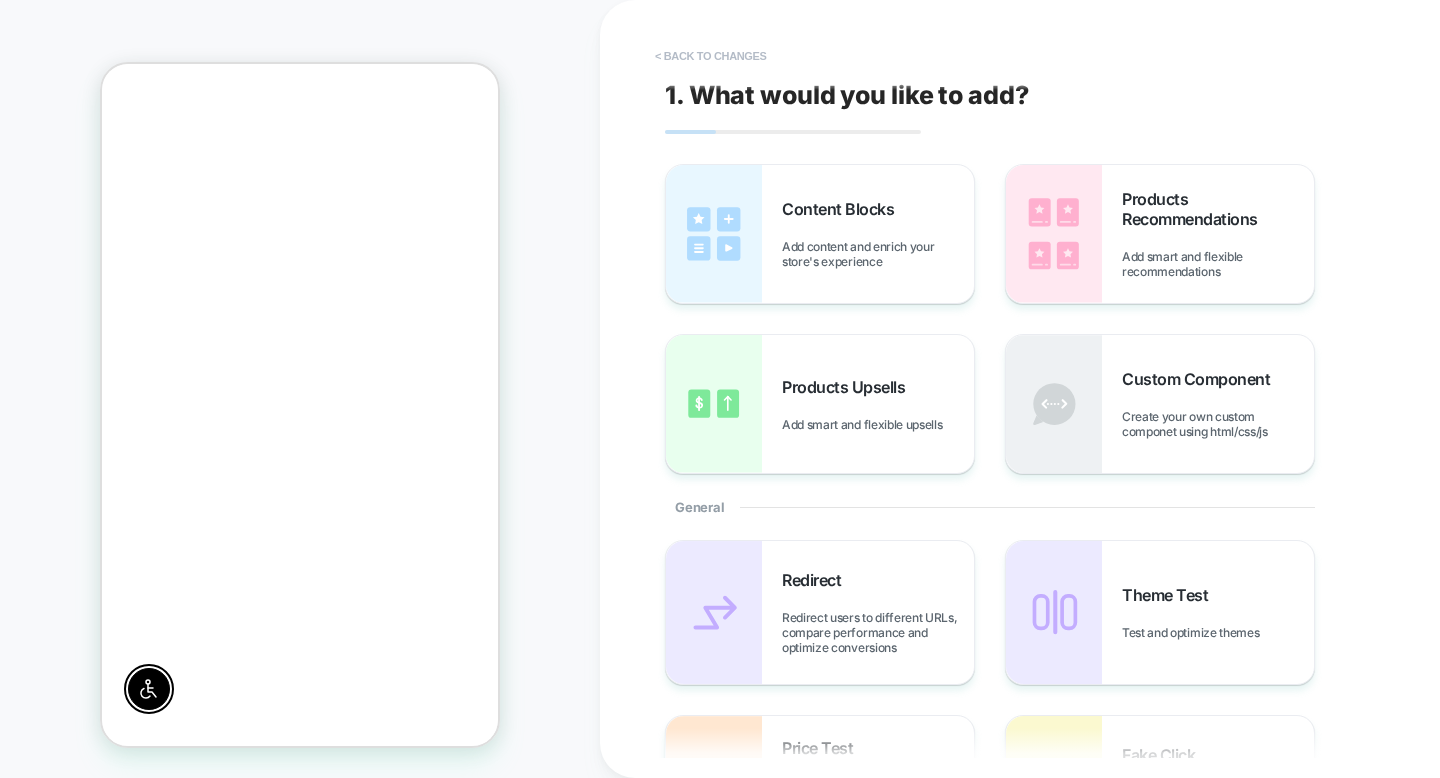 click on "< Back to changes" at bounding box center [711, 56] 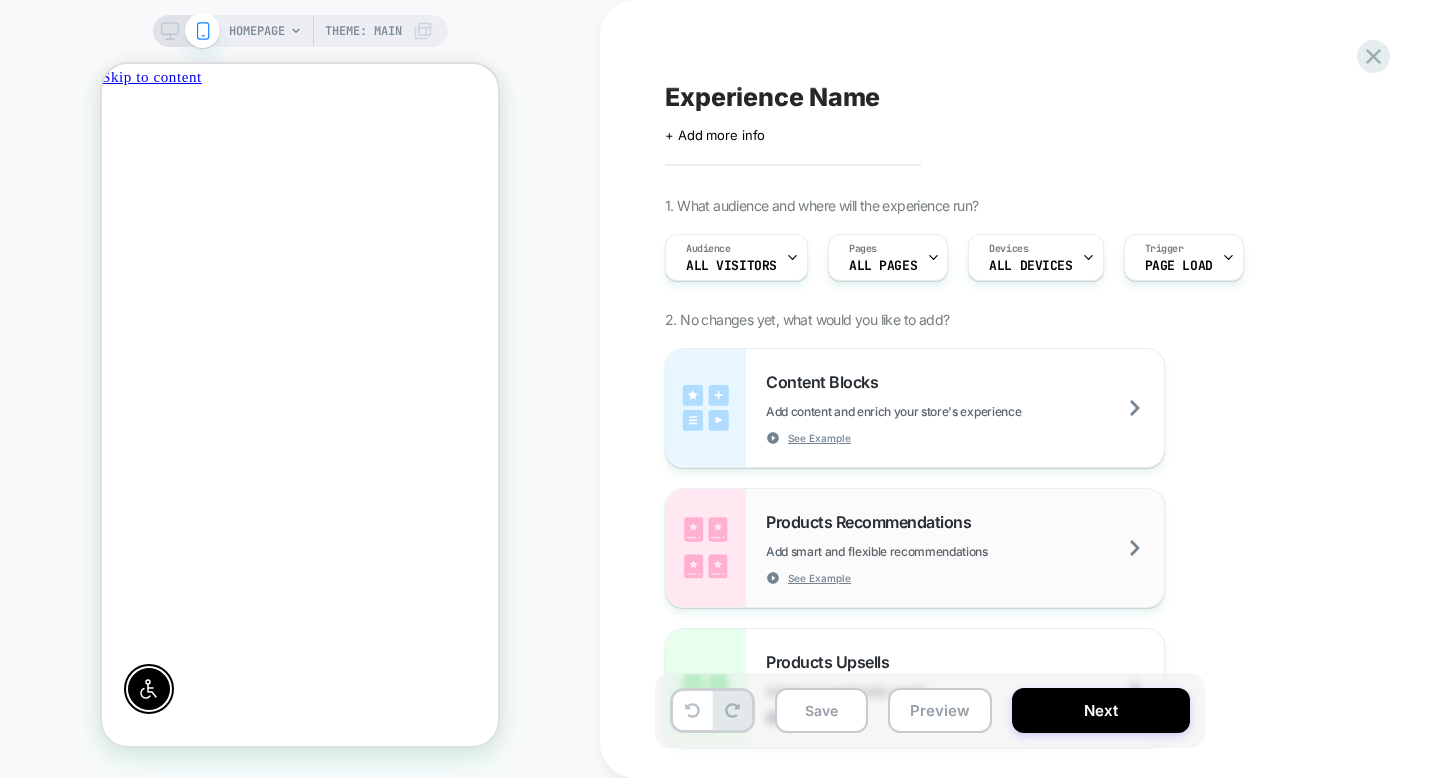 scroll, scrollTop: 0, scrollLeft: 0, axis: both 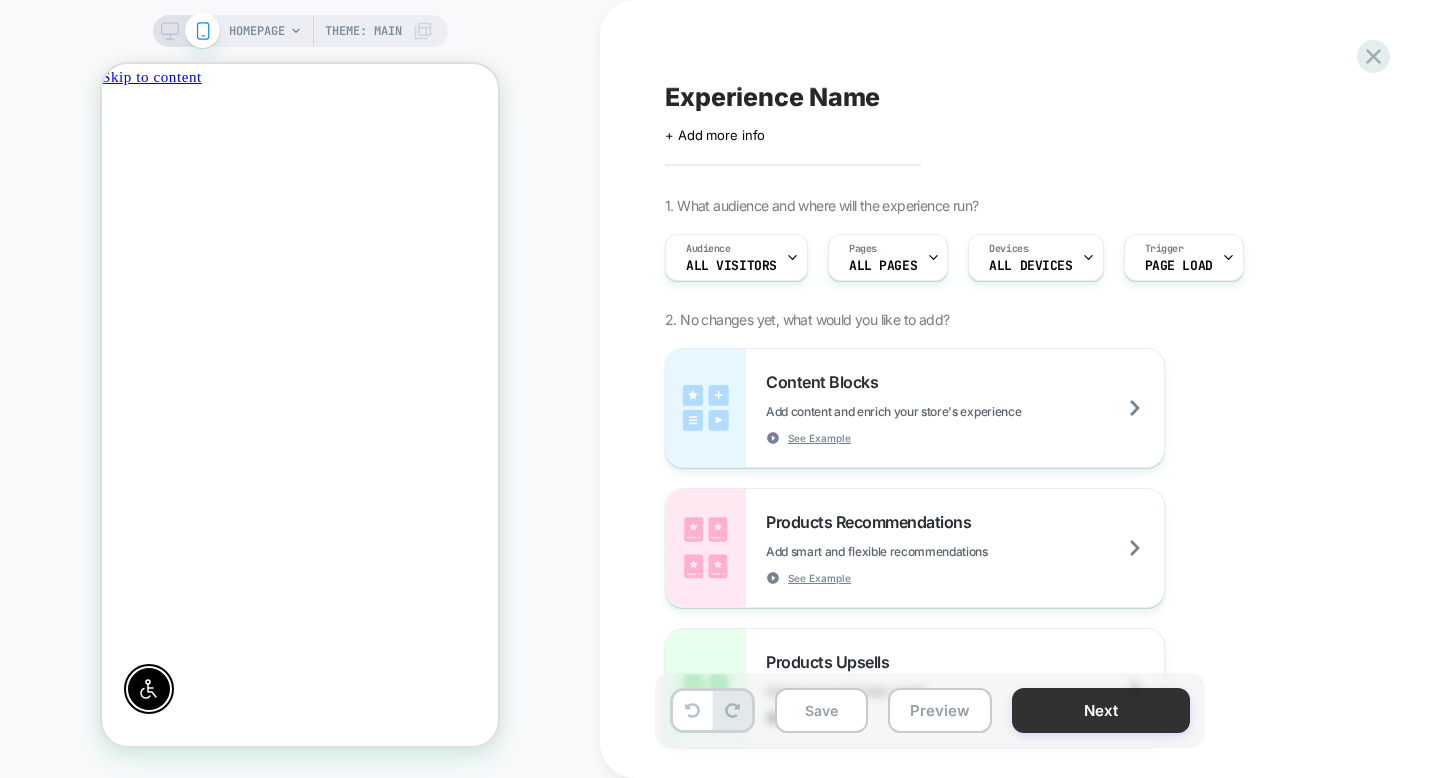 click on "Next" at bounding box center [1101, 710] 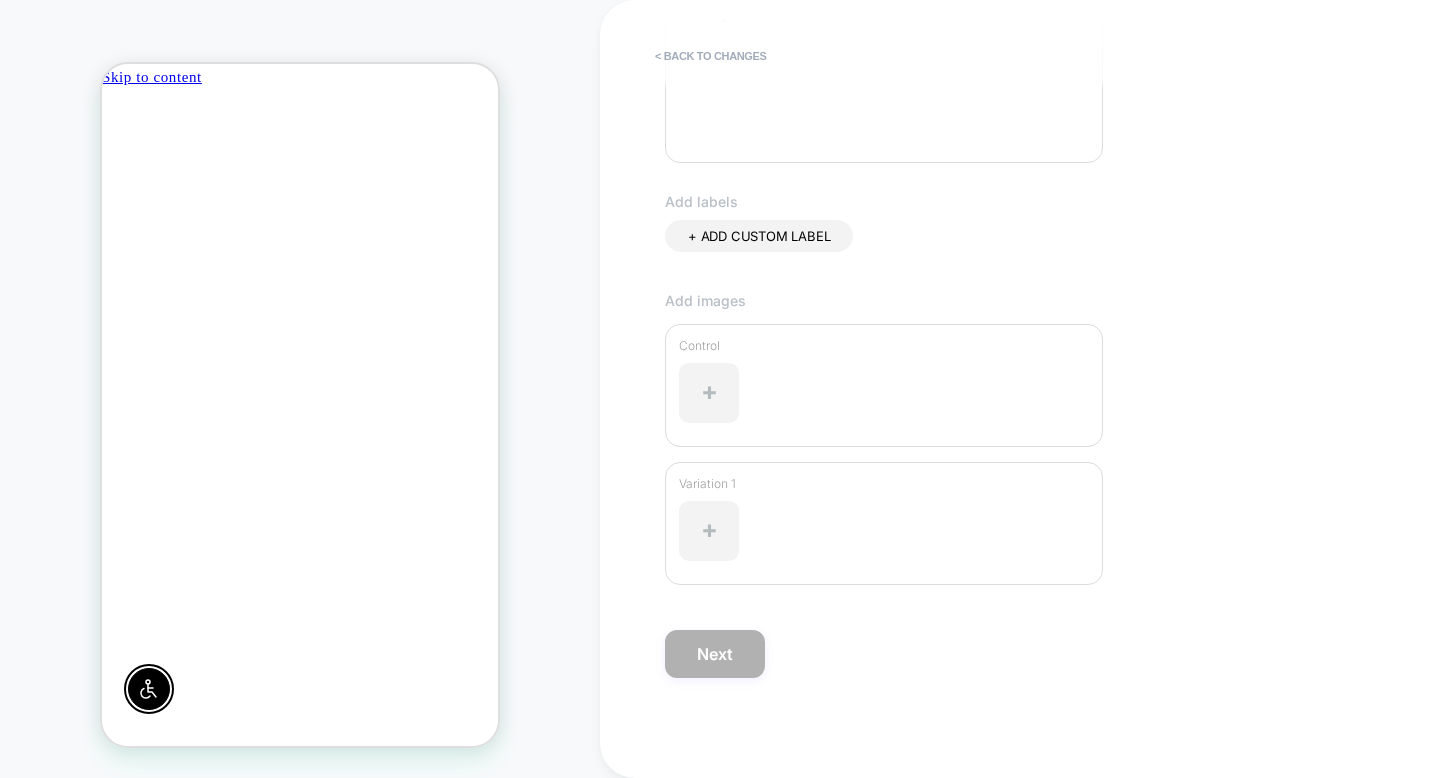 scroll, scrollTop: 0, scrollLeft: 0, axis: both 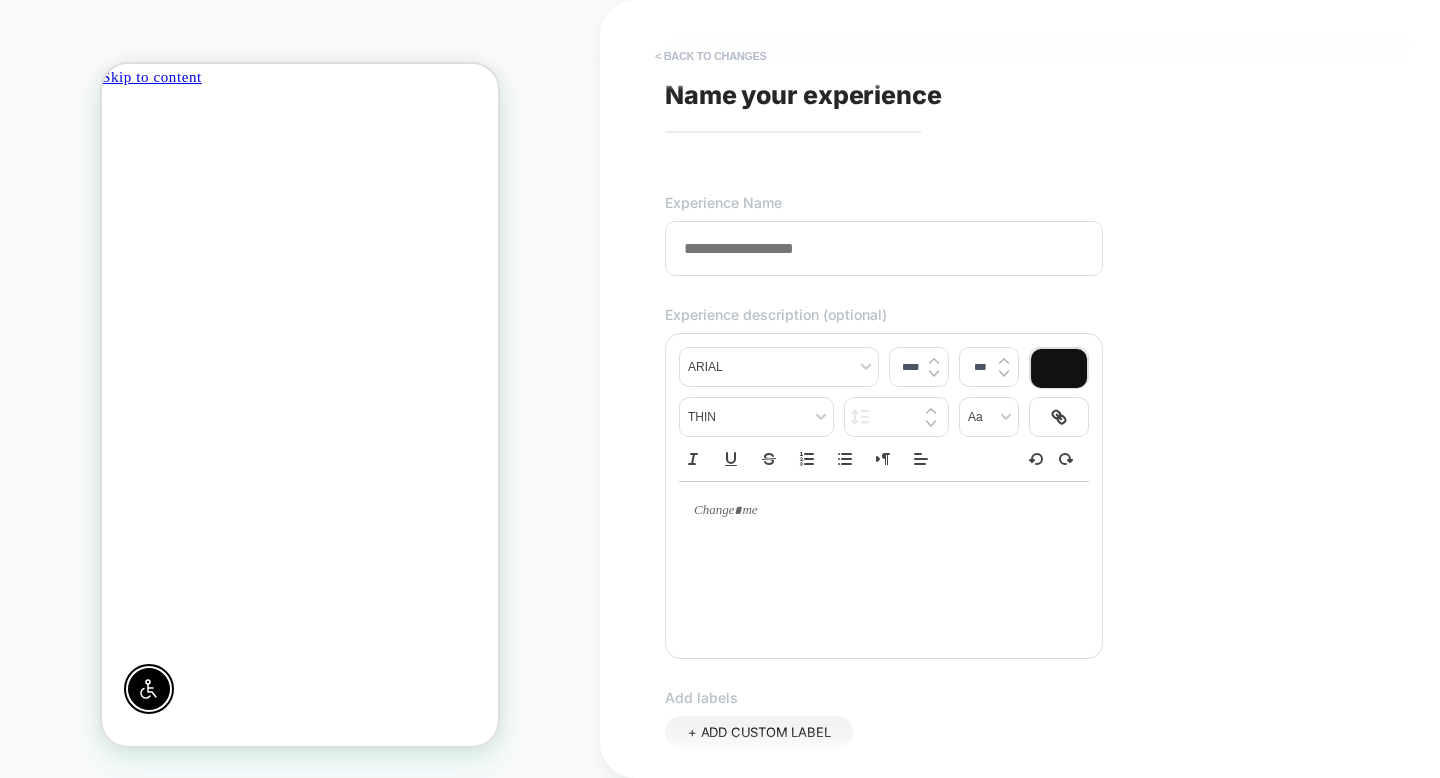 click on "< Back to changes" at bounding box center (711, 56) 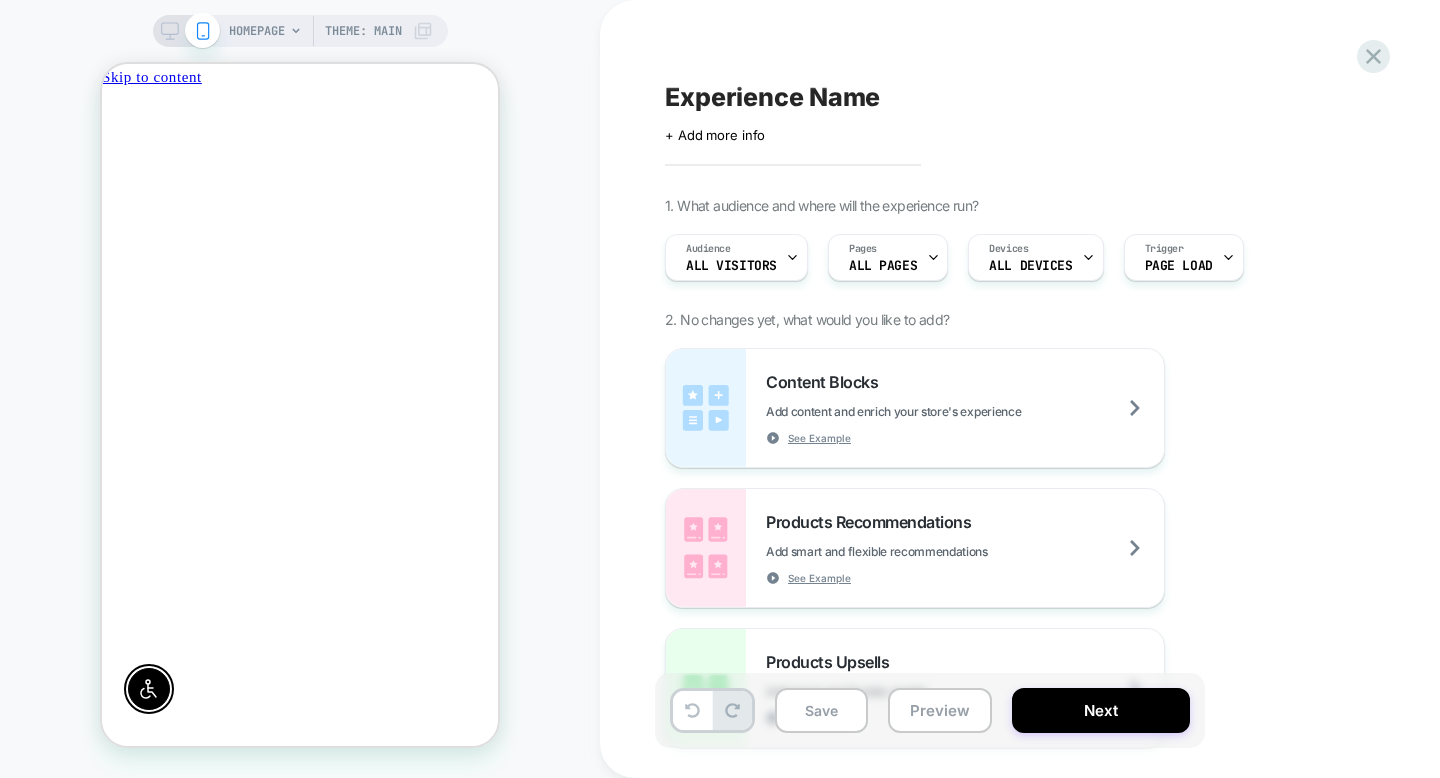 scroll, scrollTop: 0, scrollLeft: 0, axis: both 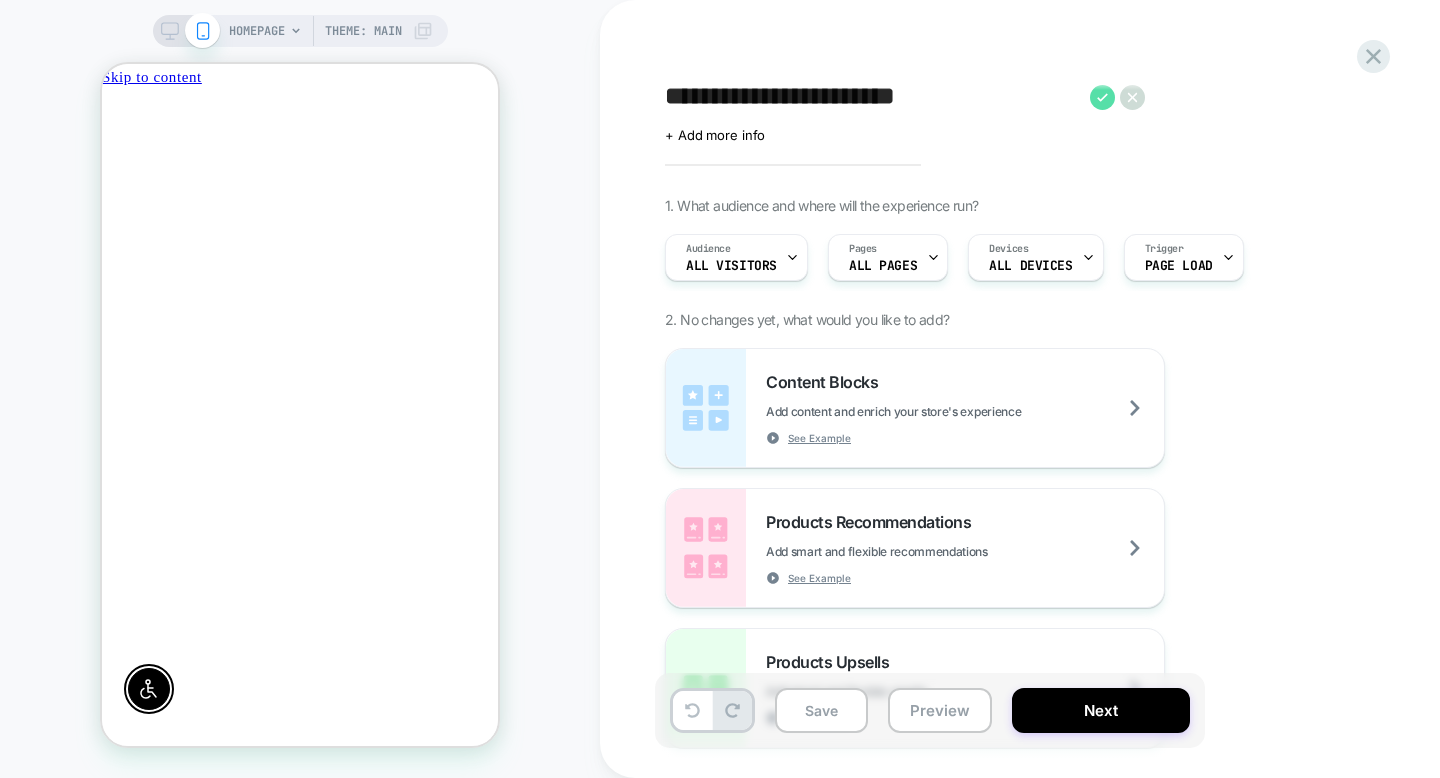 type on "**********" 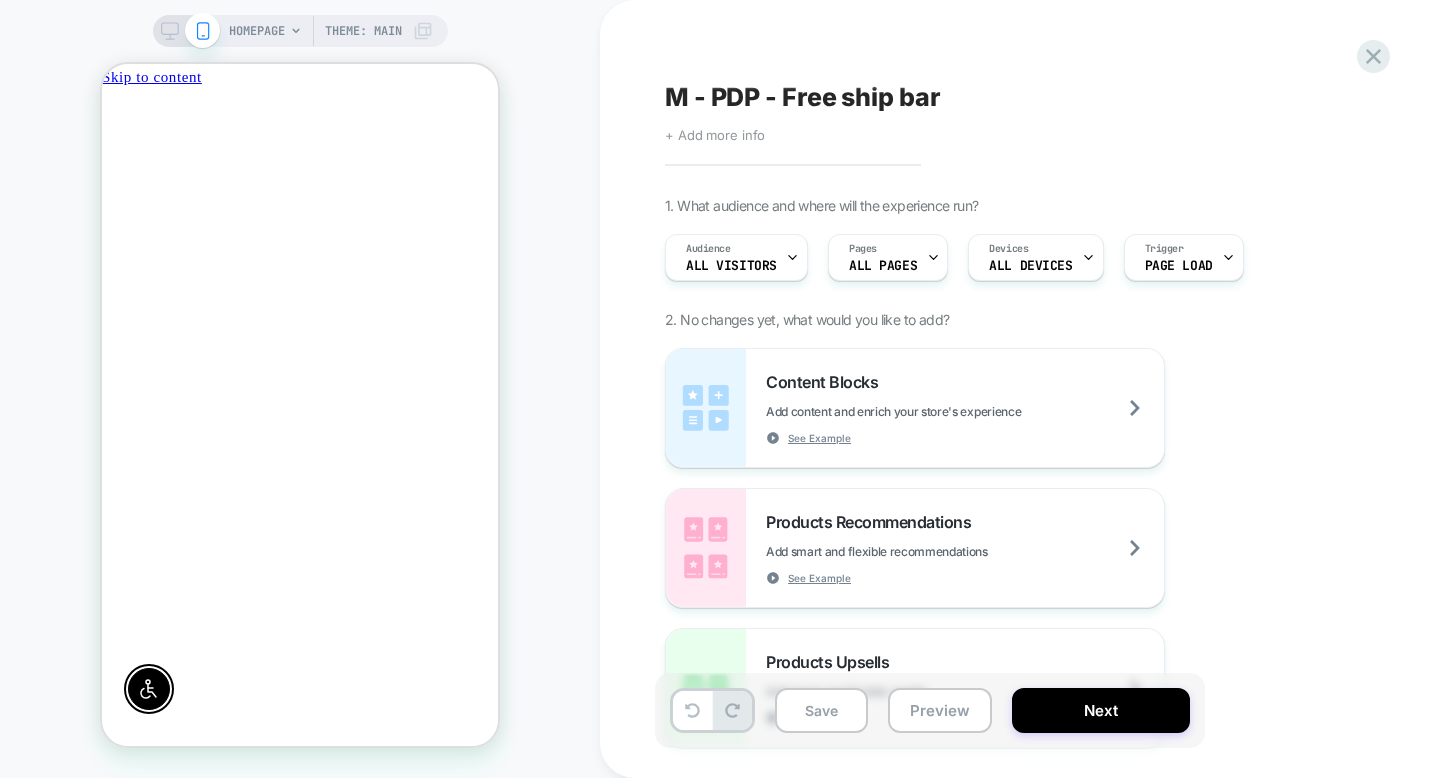 click on "+ Add more info" at bounding box center (715, 135) 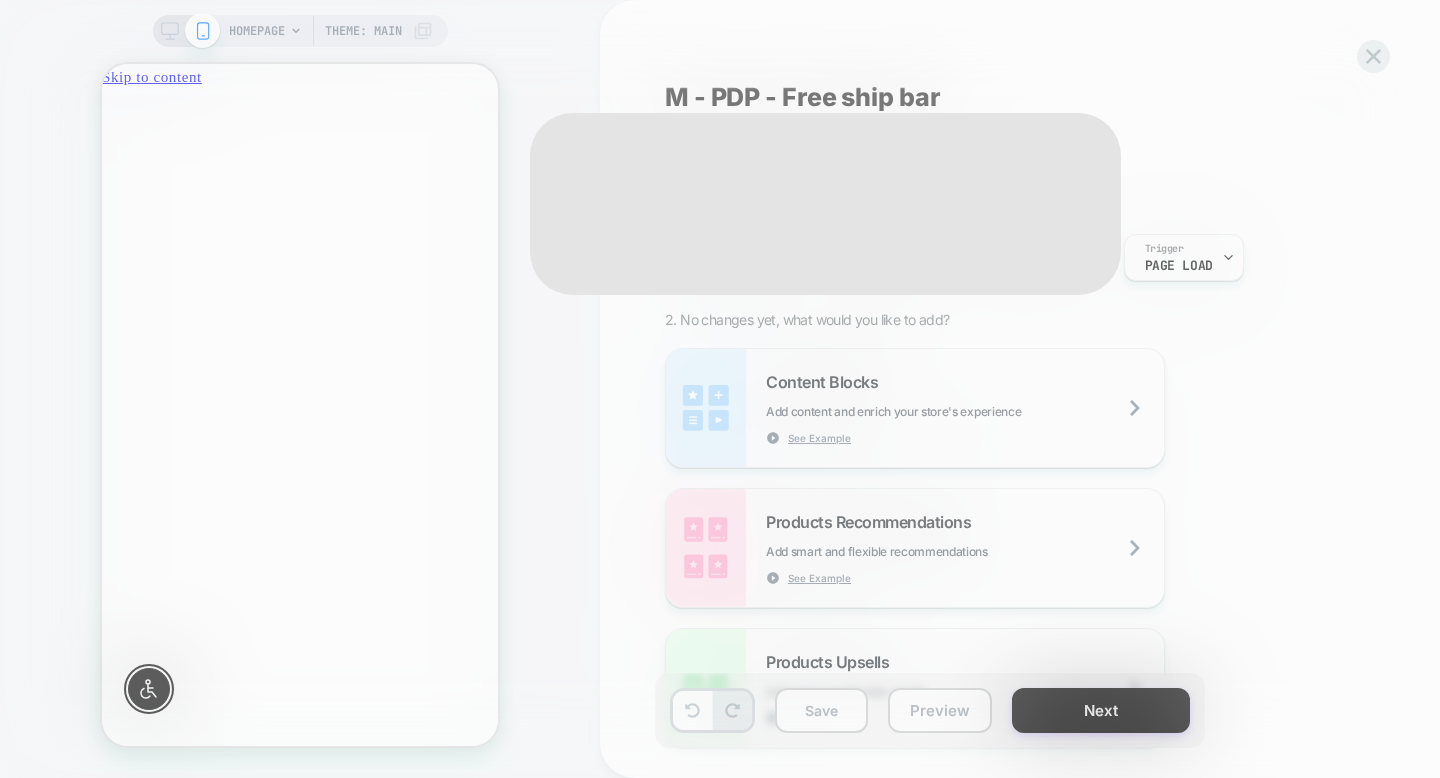 scroll, scrollTop: 0, scrollLeft: -396, axis: horizontal 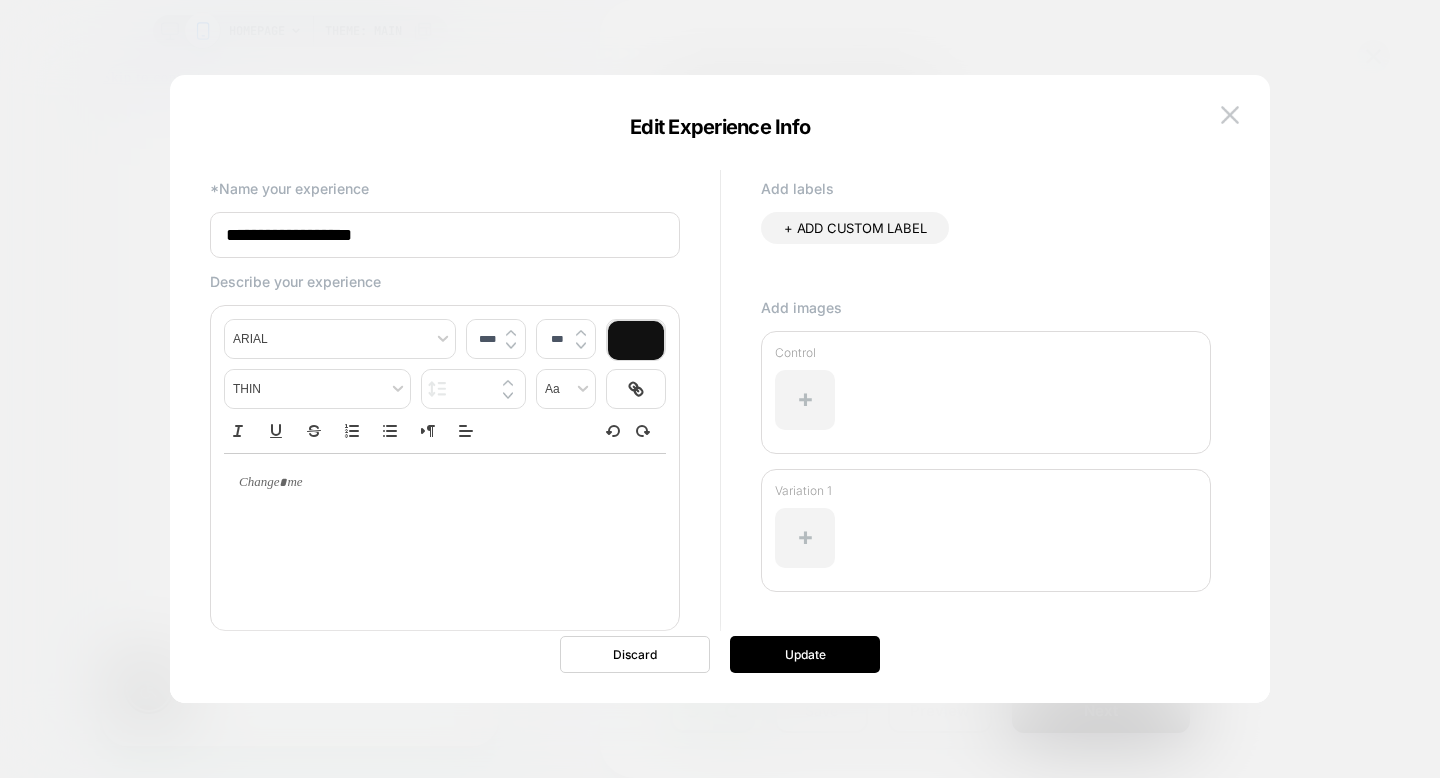 click at bounding box center [445, 533] 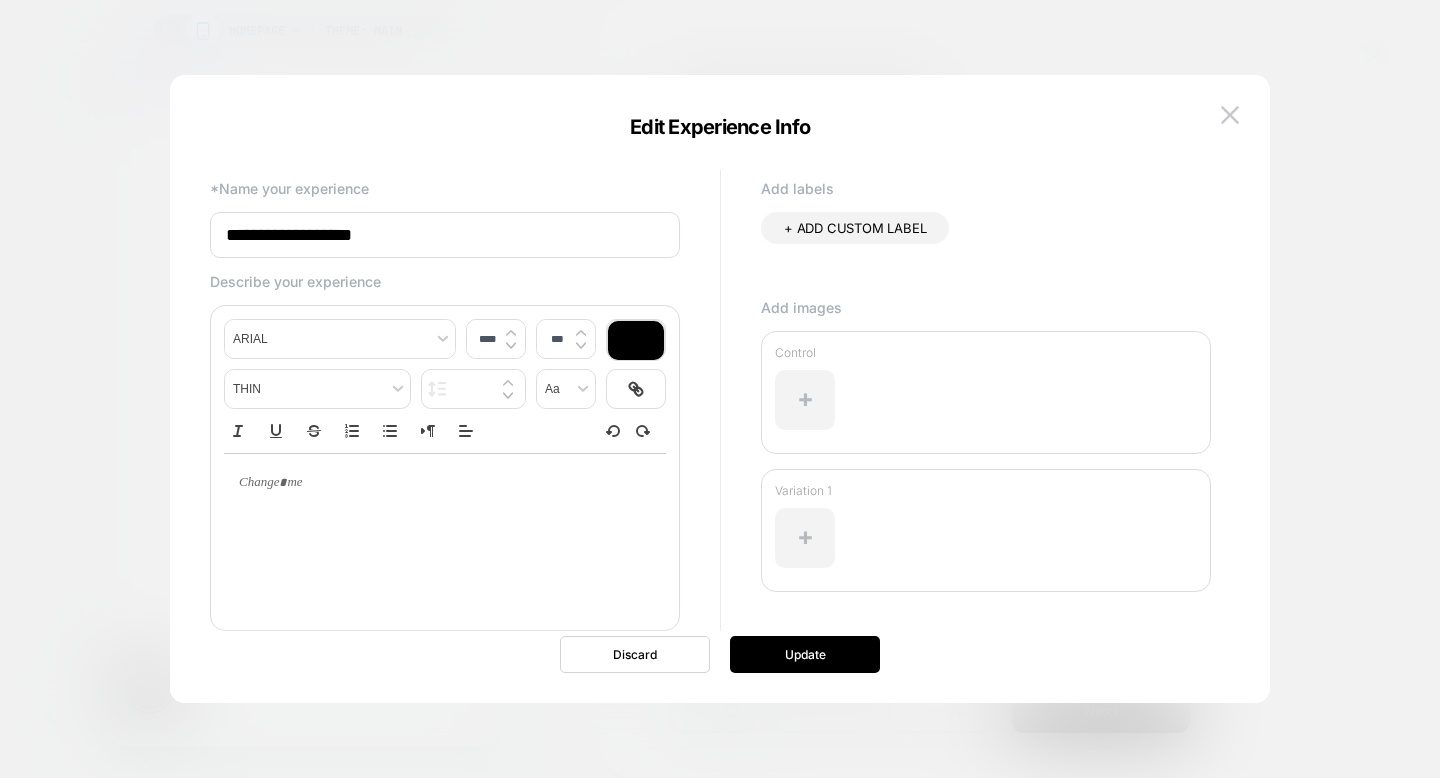 type 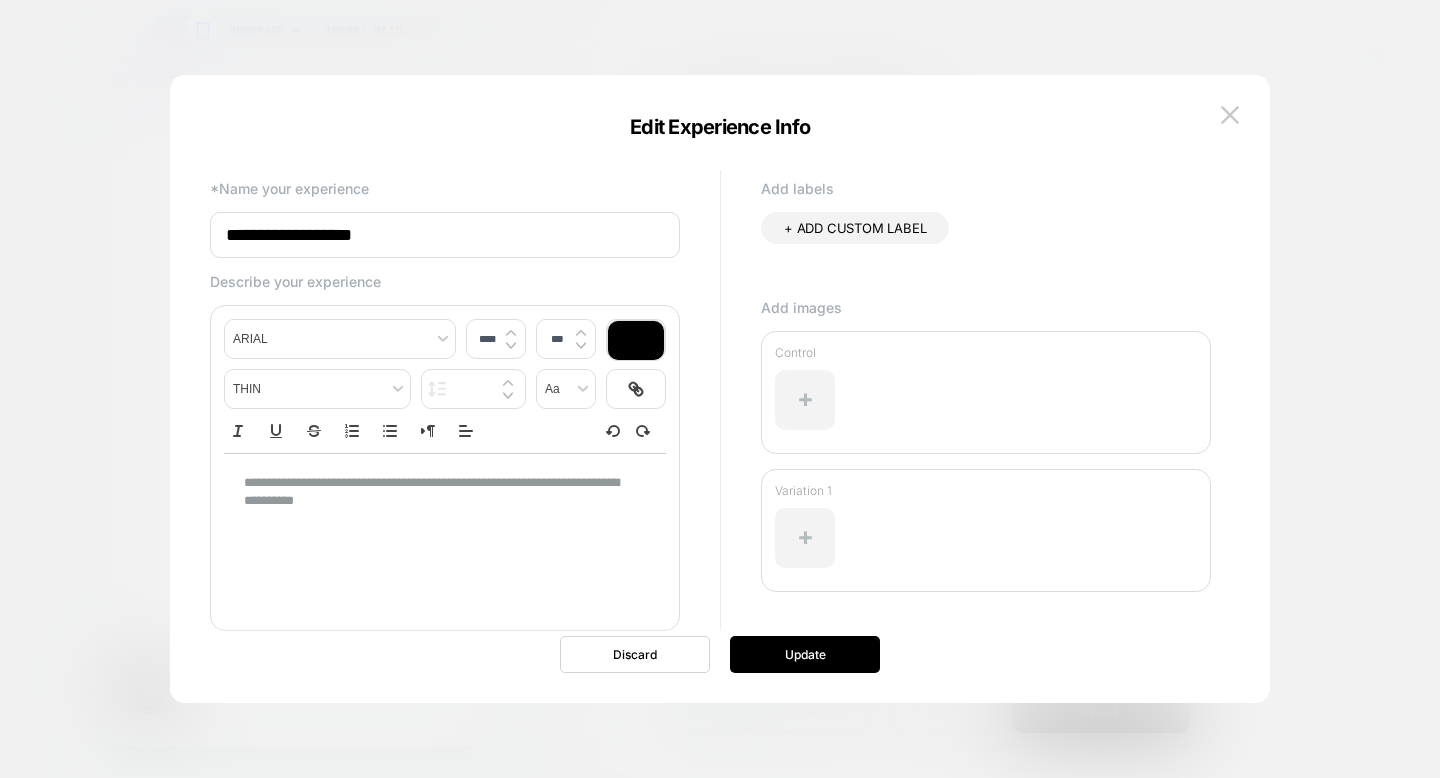 scroll, scrollTop: 0, scrollLeft: -792, axis: horizontal 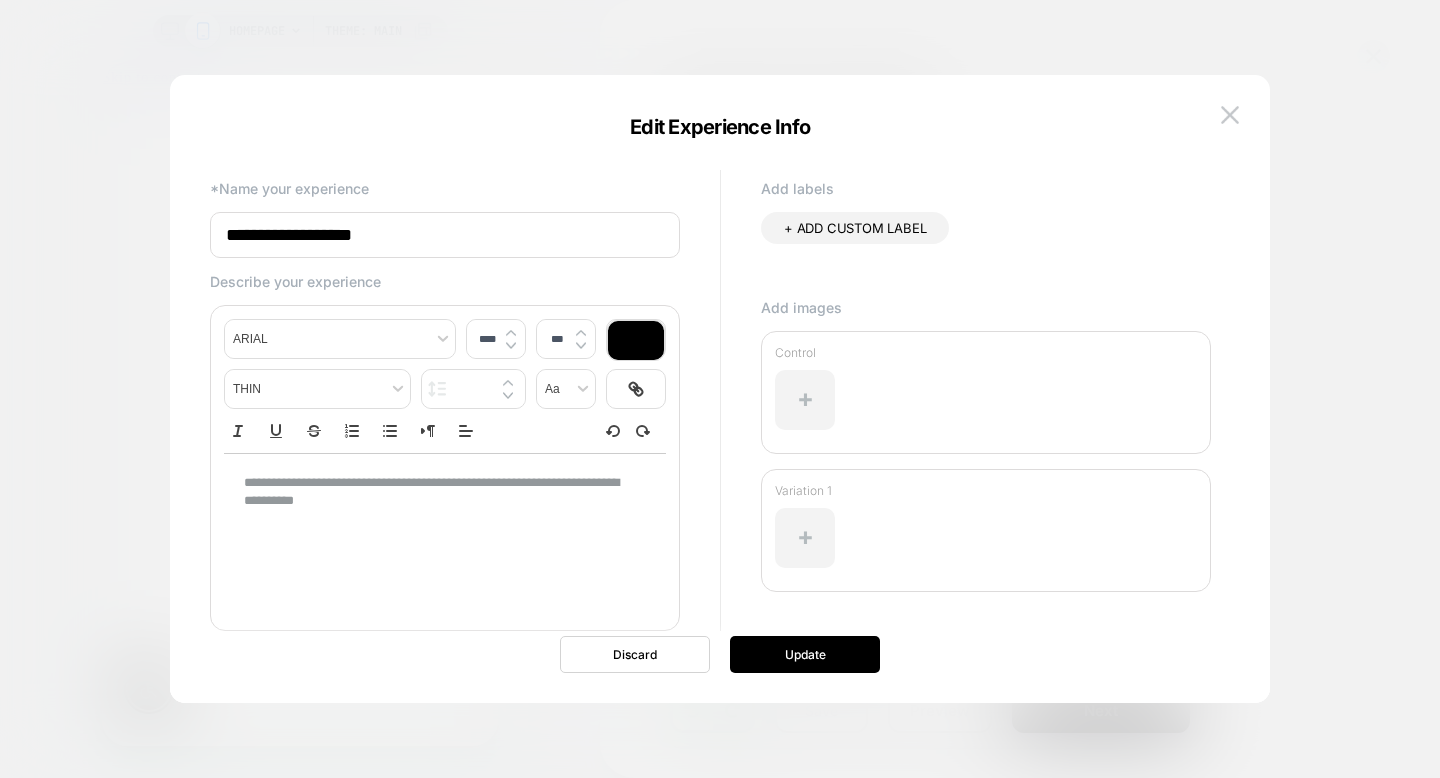 click at bounding box center (437, 538) 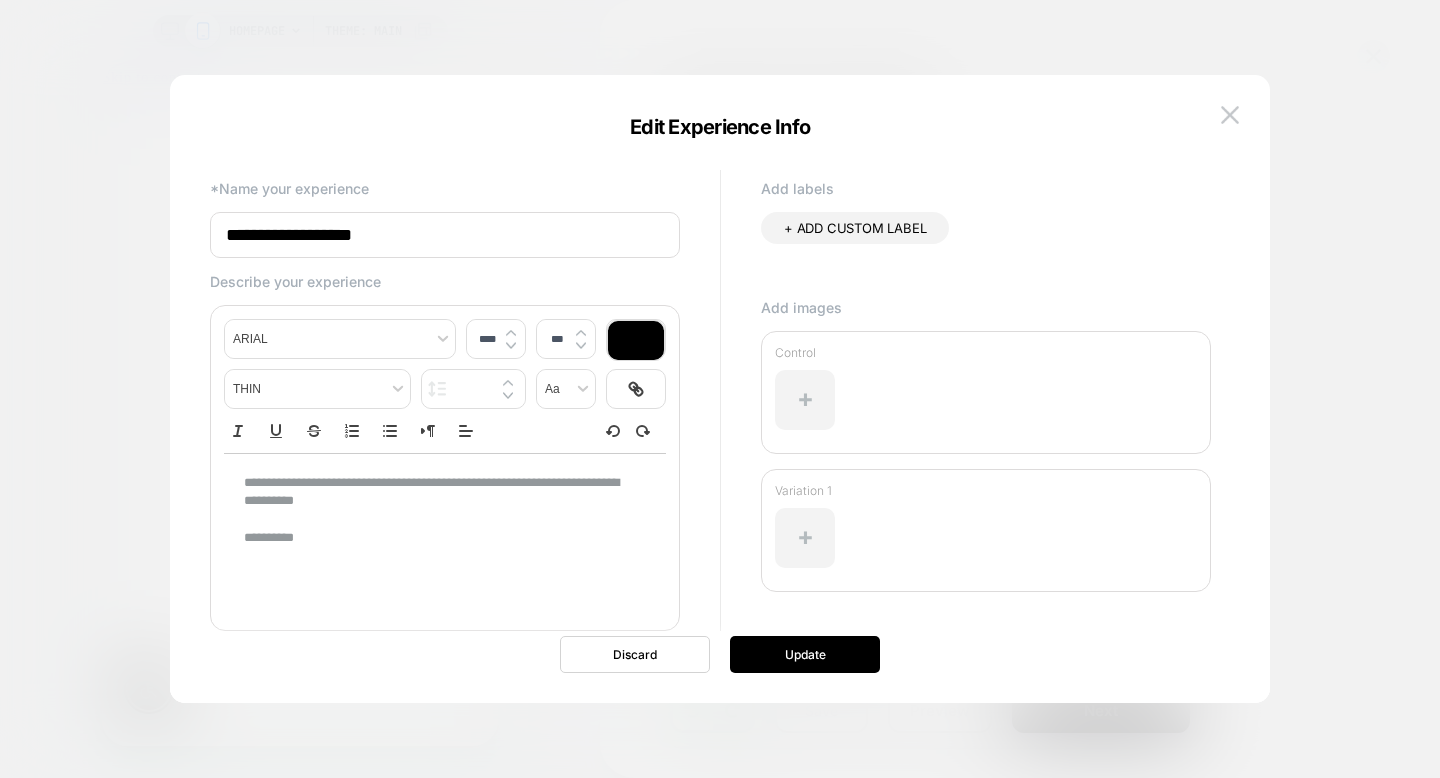 scroll, scrollTop: 0, scrollLeft: 0, axis: both 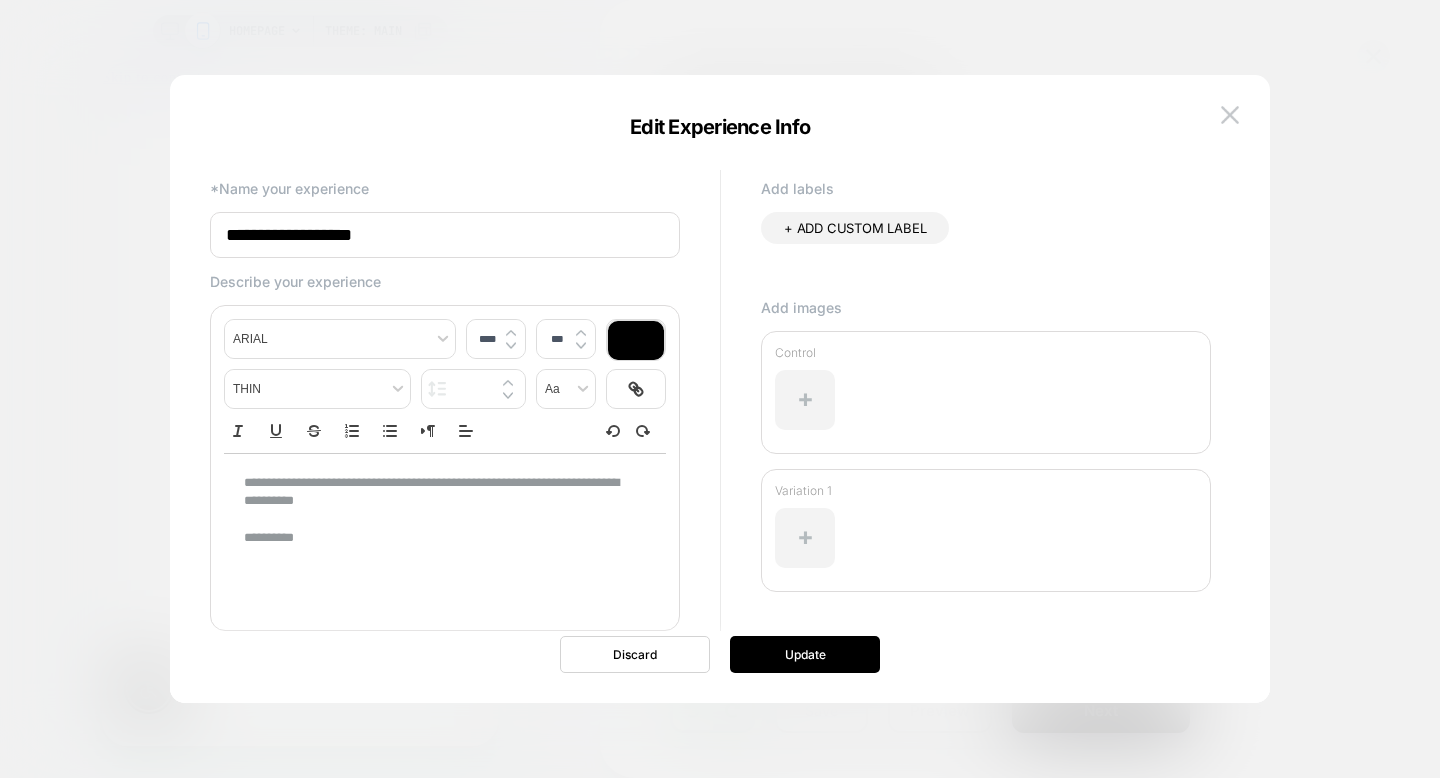 click on "**********" at bounding box center (437, 538) 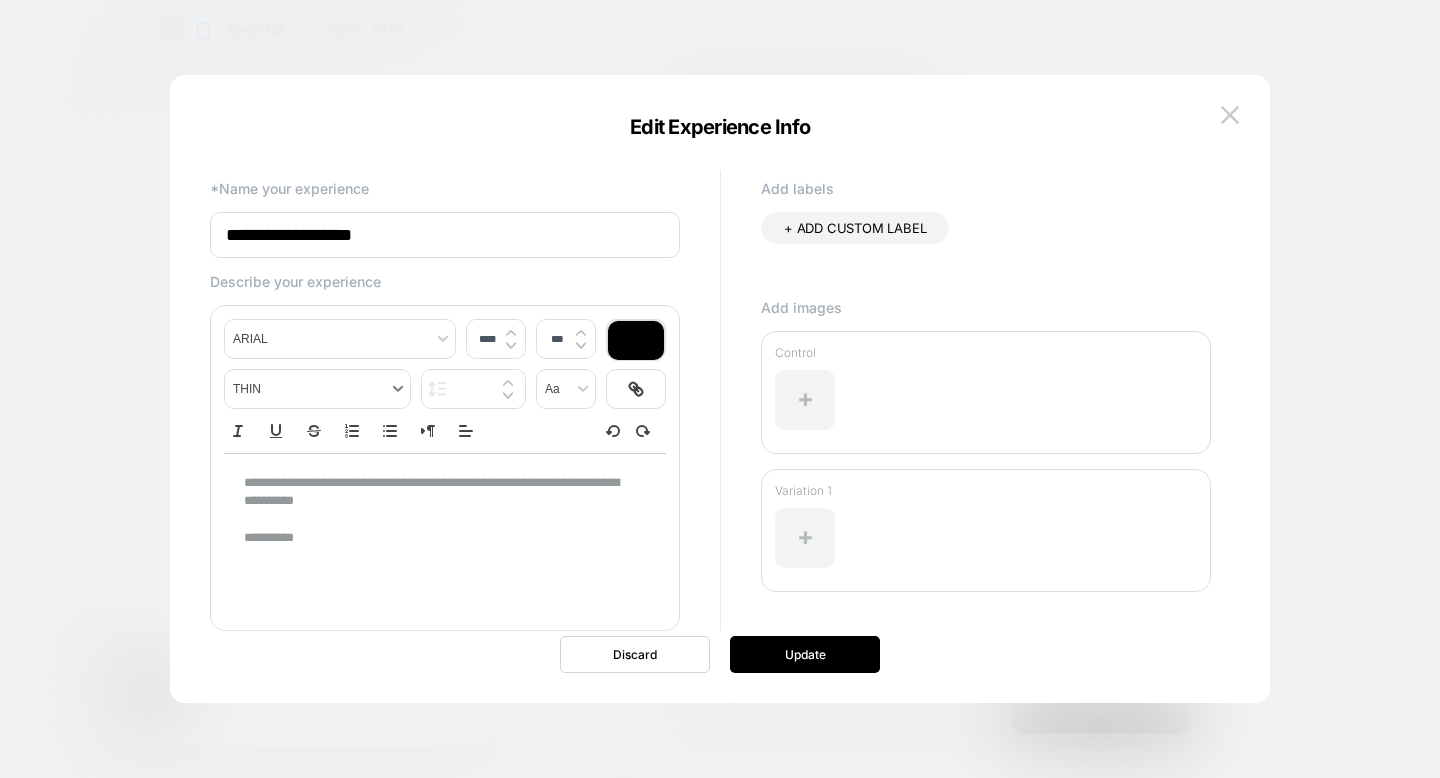 drag, startPoint x: 420, startPoint y: 546, endPoint x: 236, endPoint y: 391, distance: 240.5847 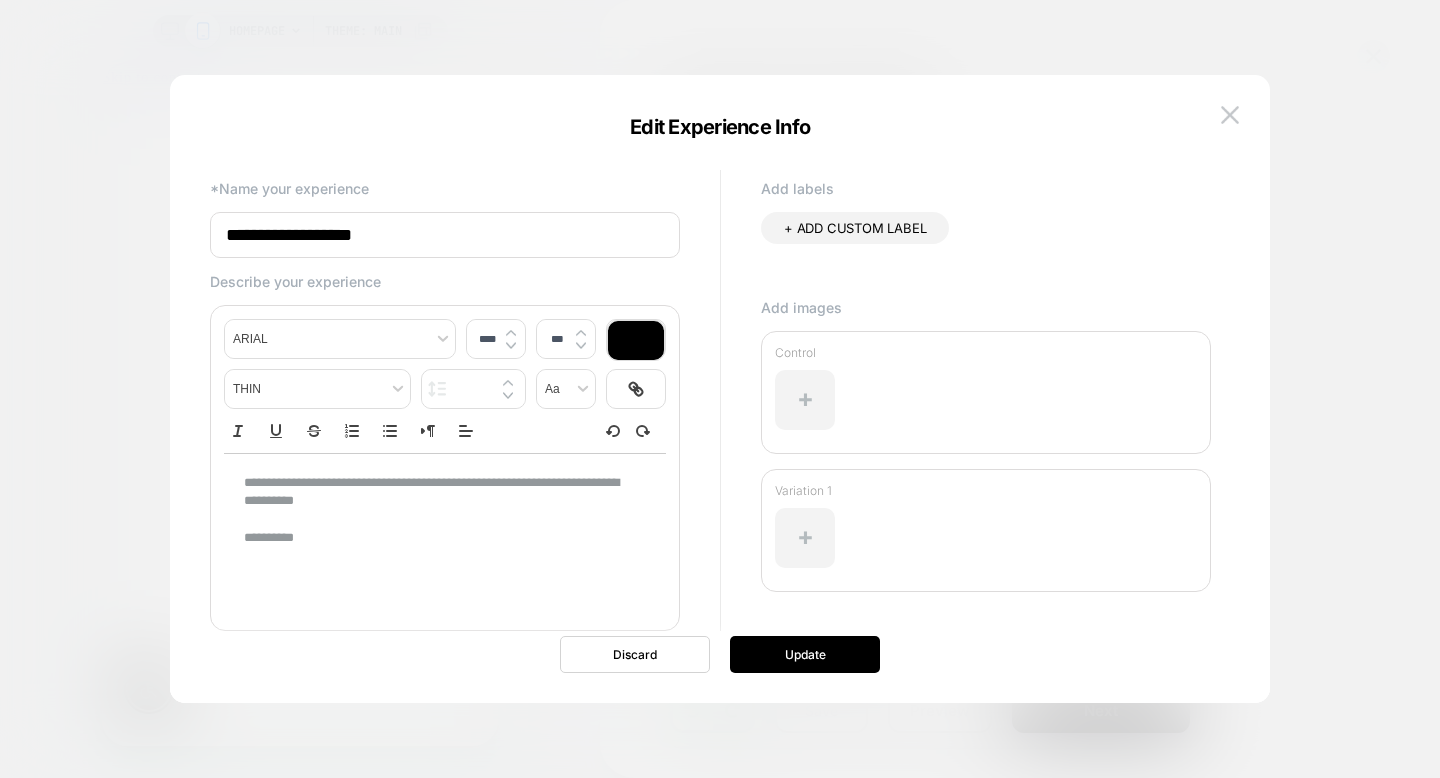 click at bounding box center [437, 557] 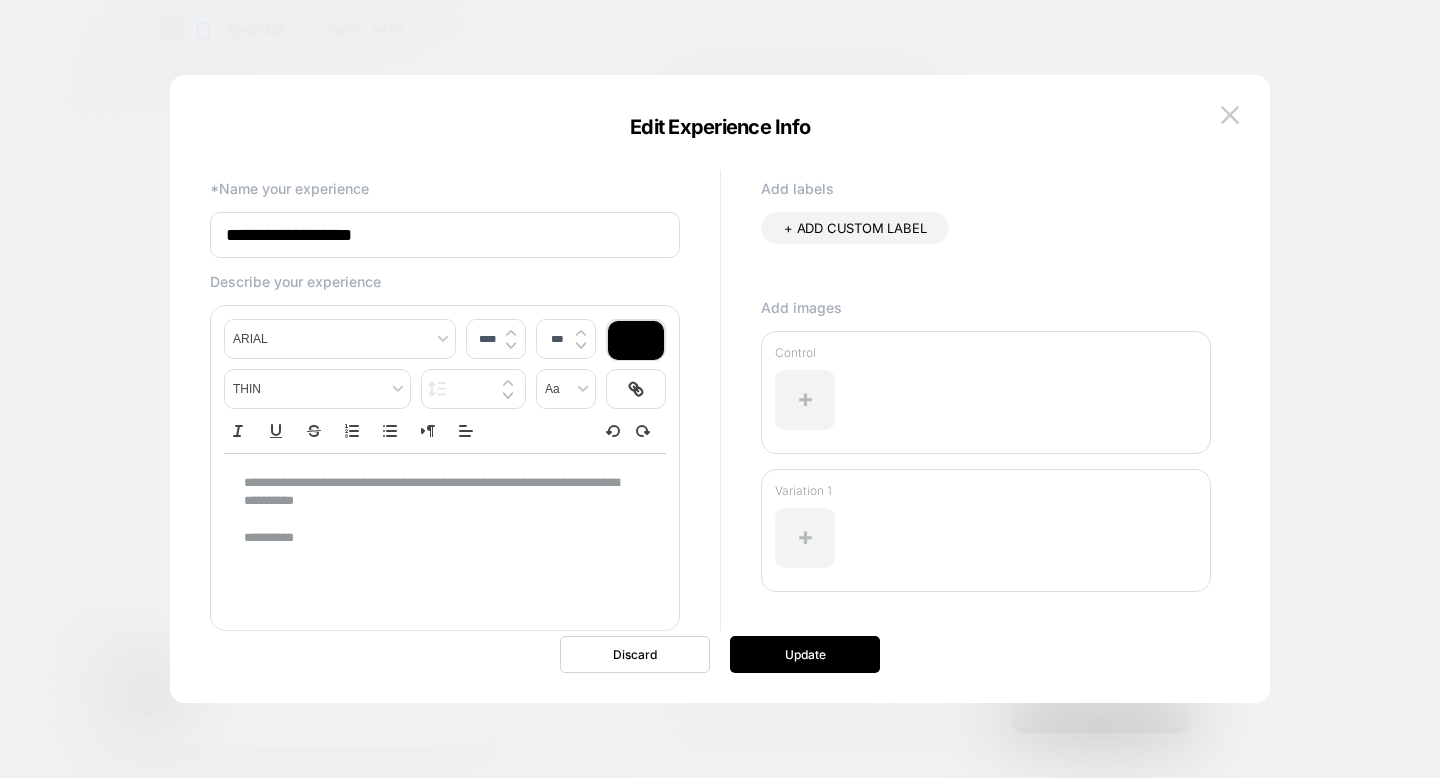 scroll, scrollTop: 0, scrollLeft: -792, axis: horizontal 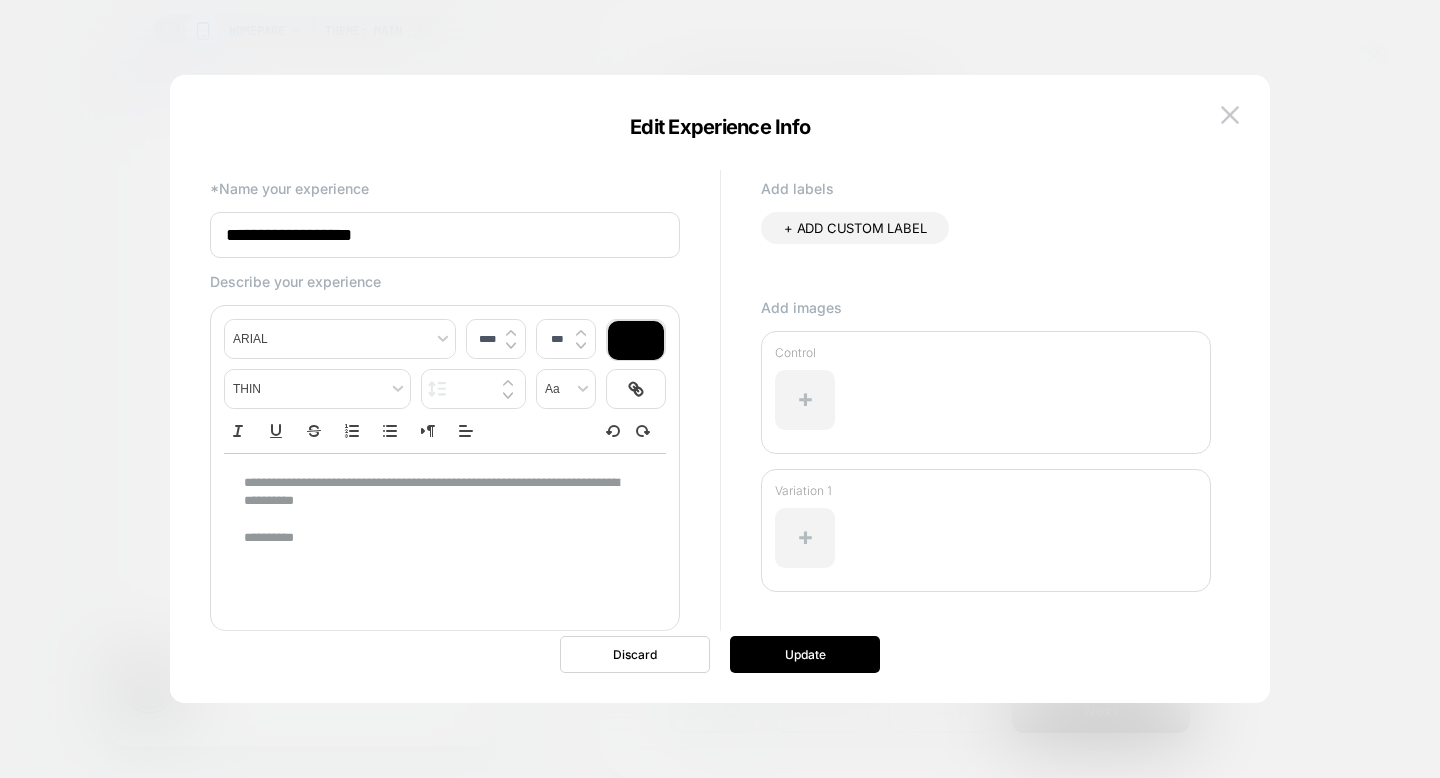 drag, startPoint x: 328, startPoint y: 536, endPoint x: 239, endPoint y: 472, distance: 109.62208 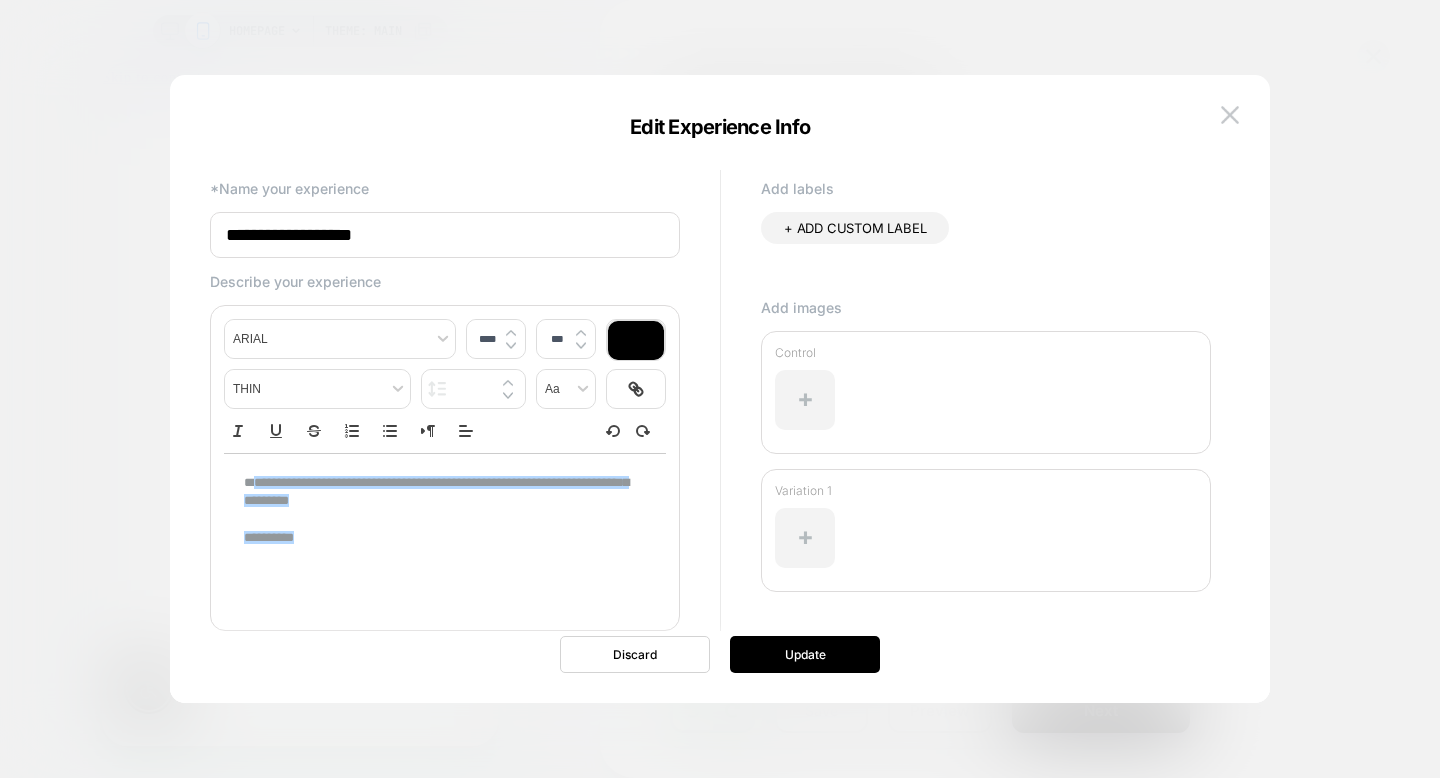 drag, startPoint x: 248, startPoint y: 484, endPoint x: 352, endPoint y: 562, distance: 130 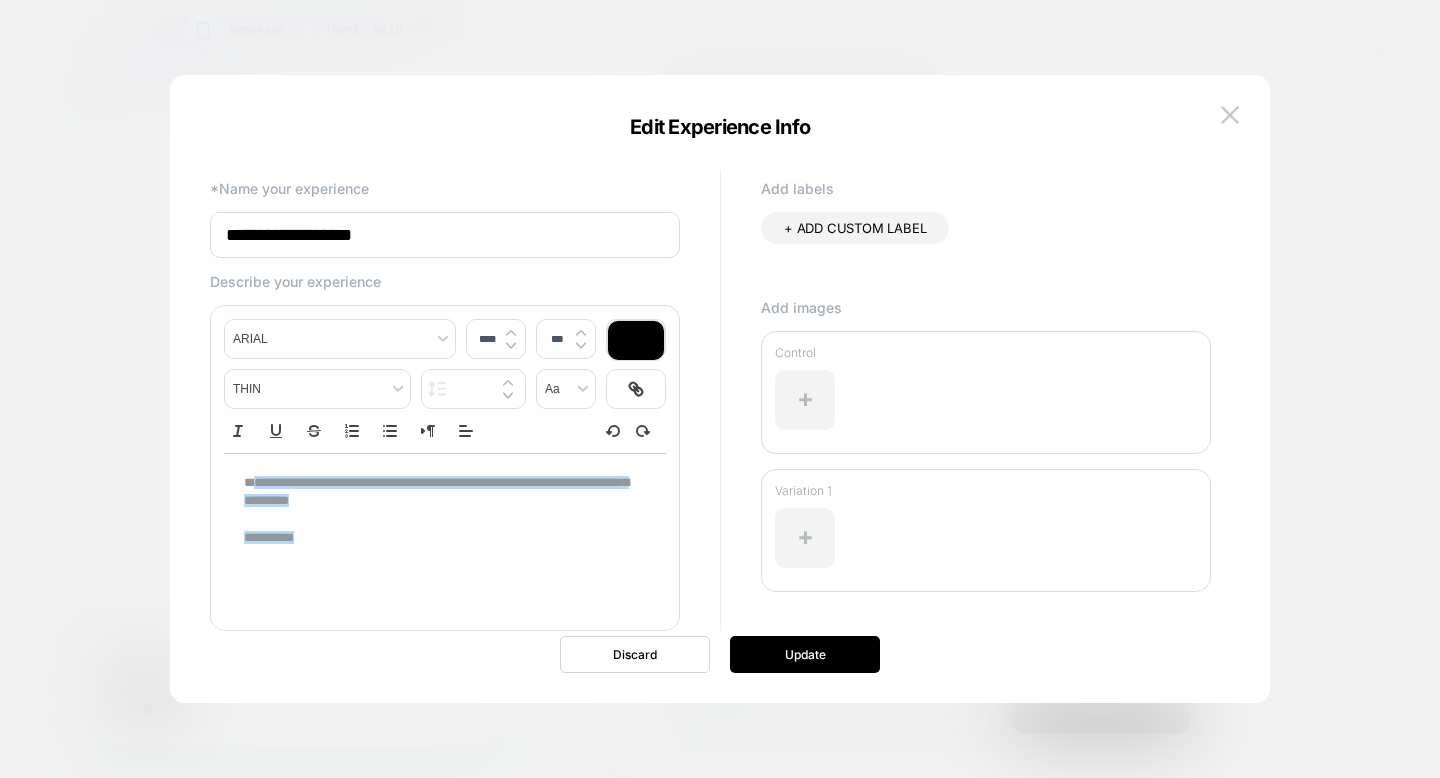 click on "**********" at bounding box center [445, 529] 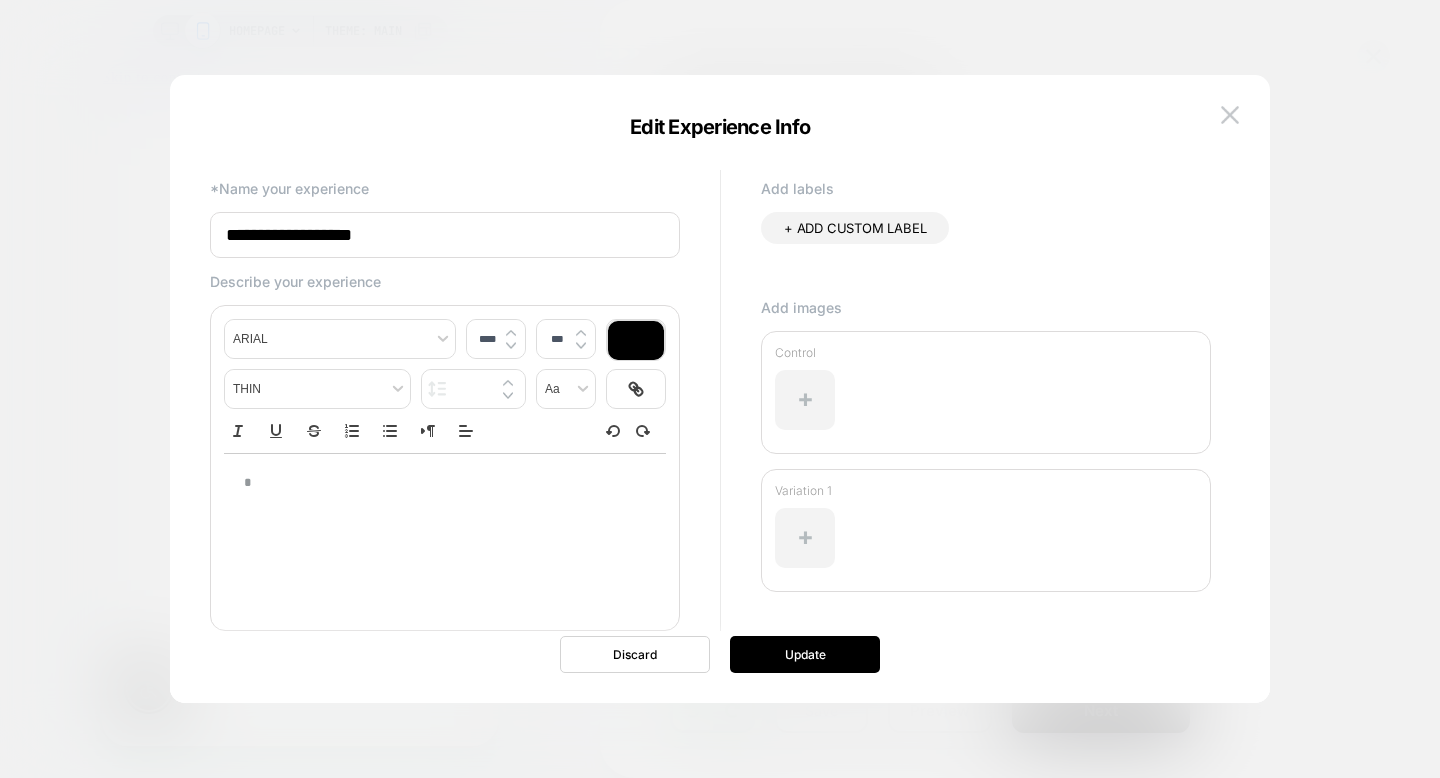 type on "****" 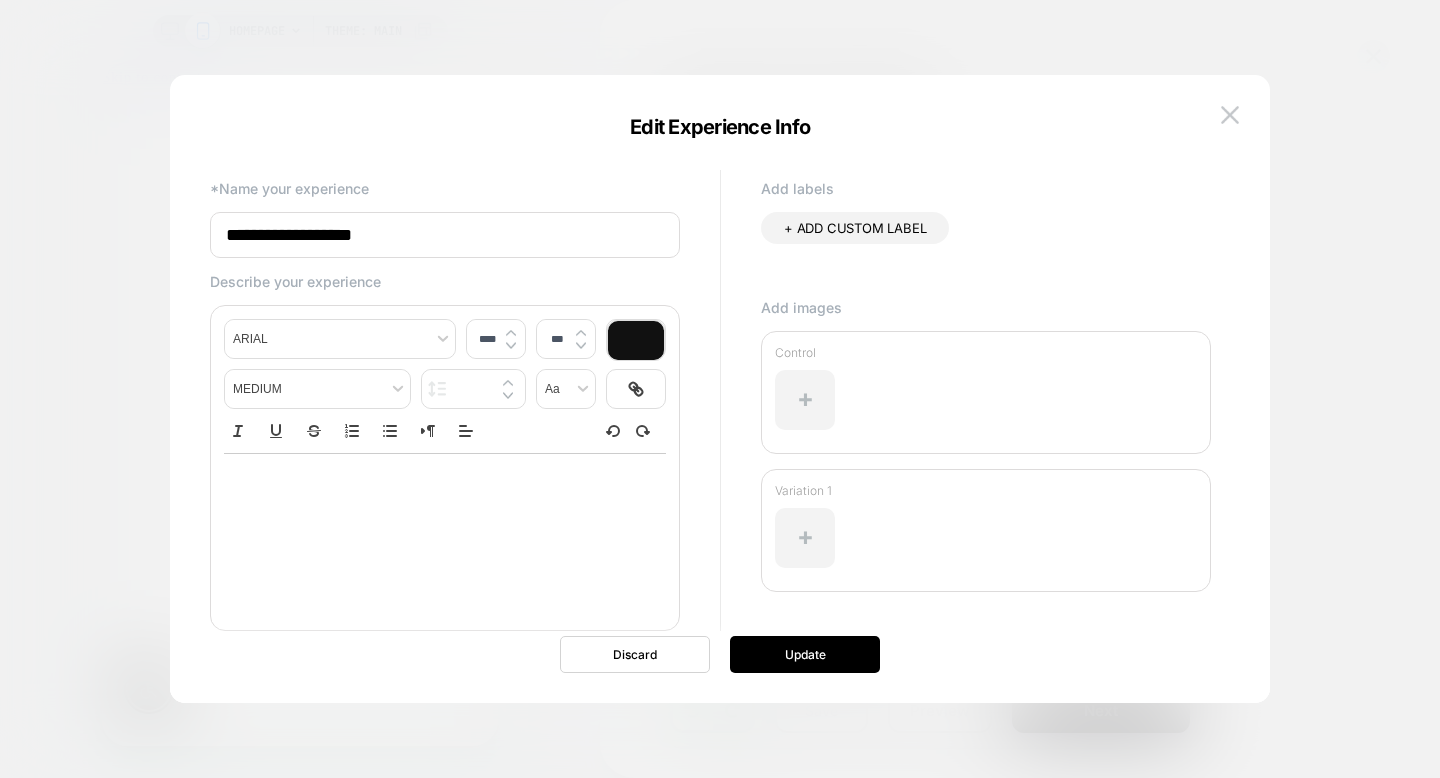 scroll, scrollTop: 0, scrollLeft: -792, axis: horizontal 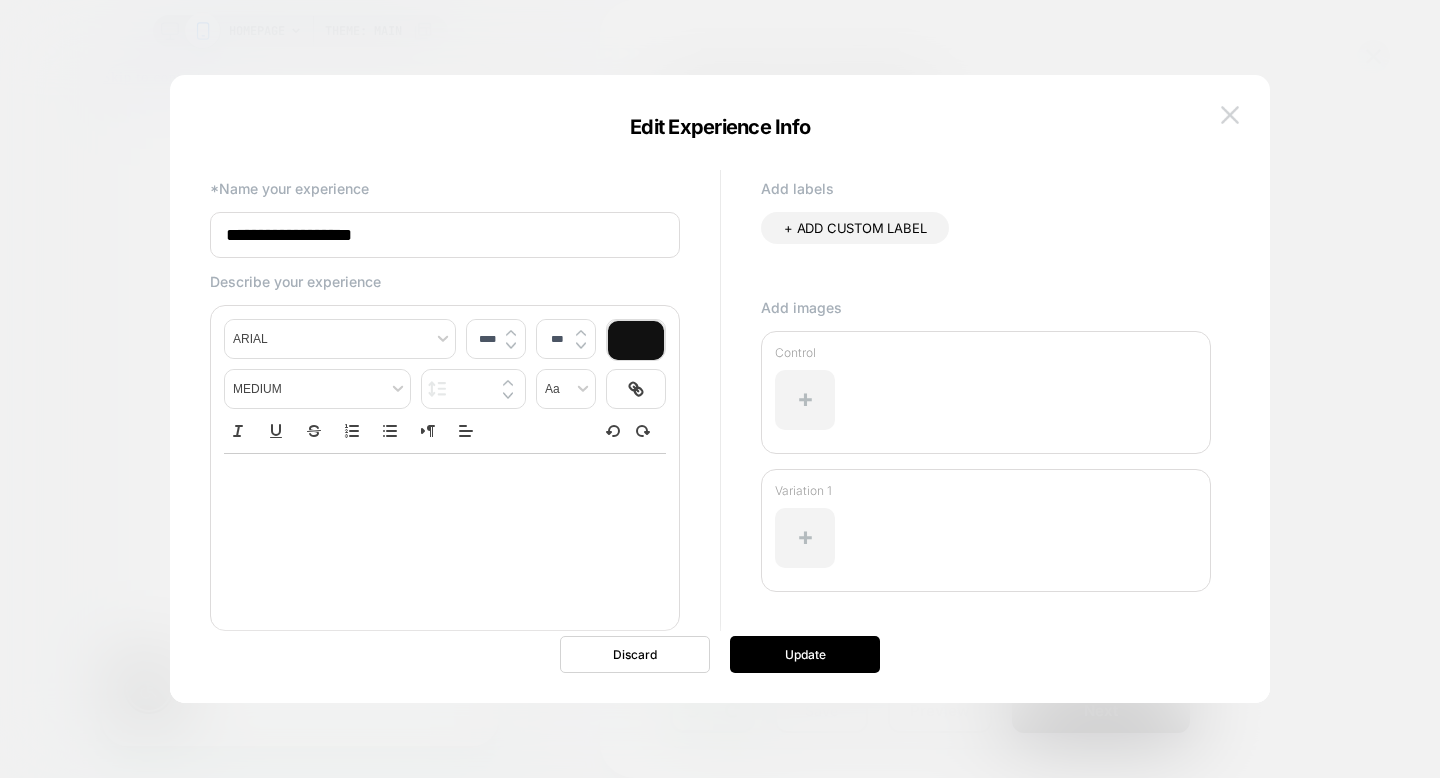 click at bounding box center (1230, 114) 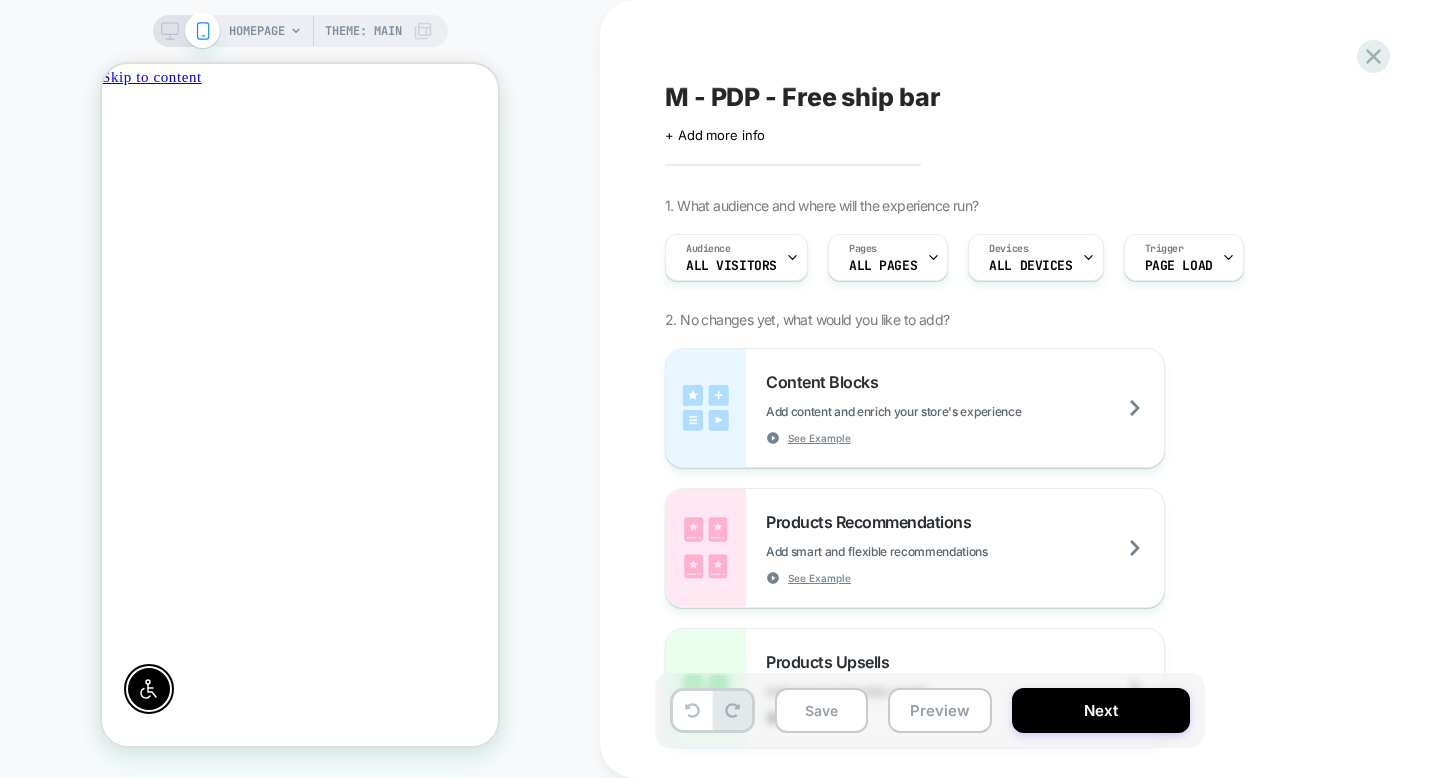 scroll, scrollTop: 0, scrollLeft: -396, axis: horizontal 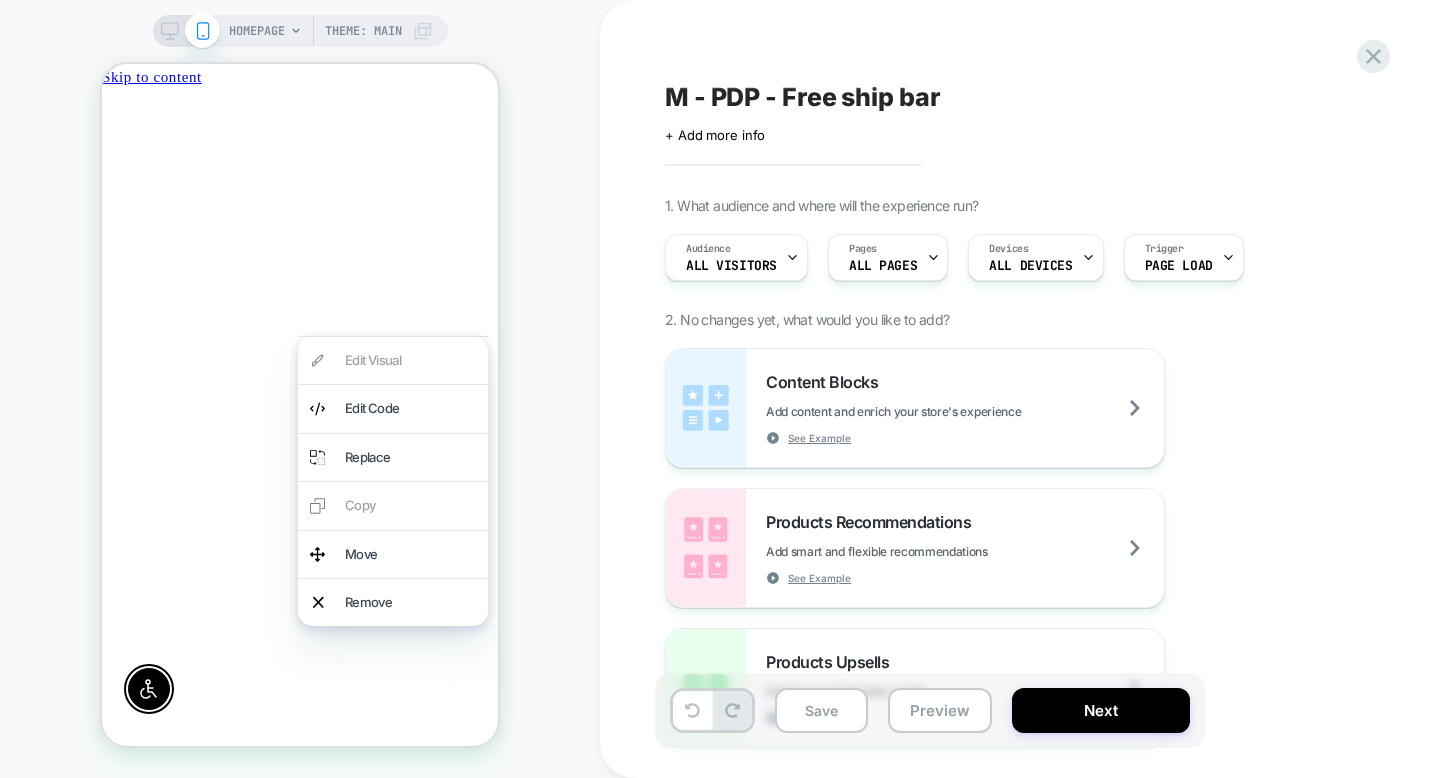 click at bounding box center [696, 353] 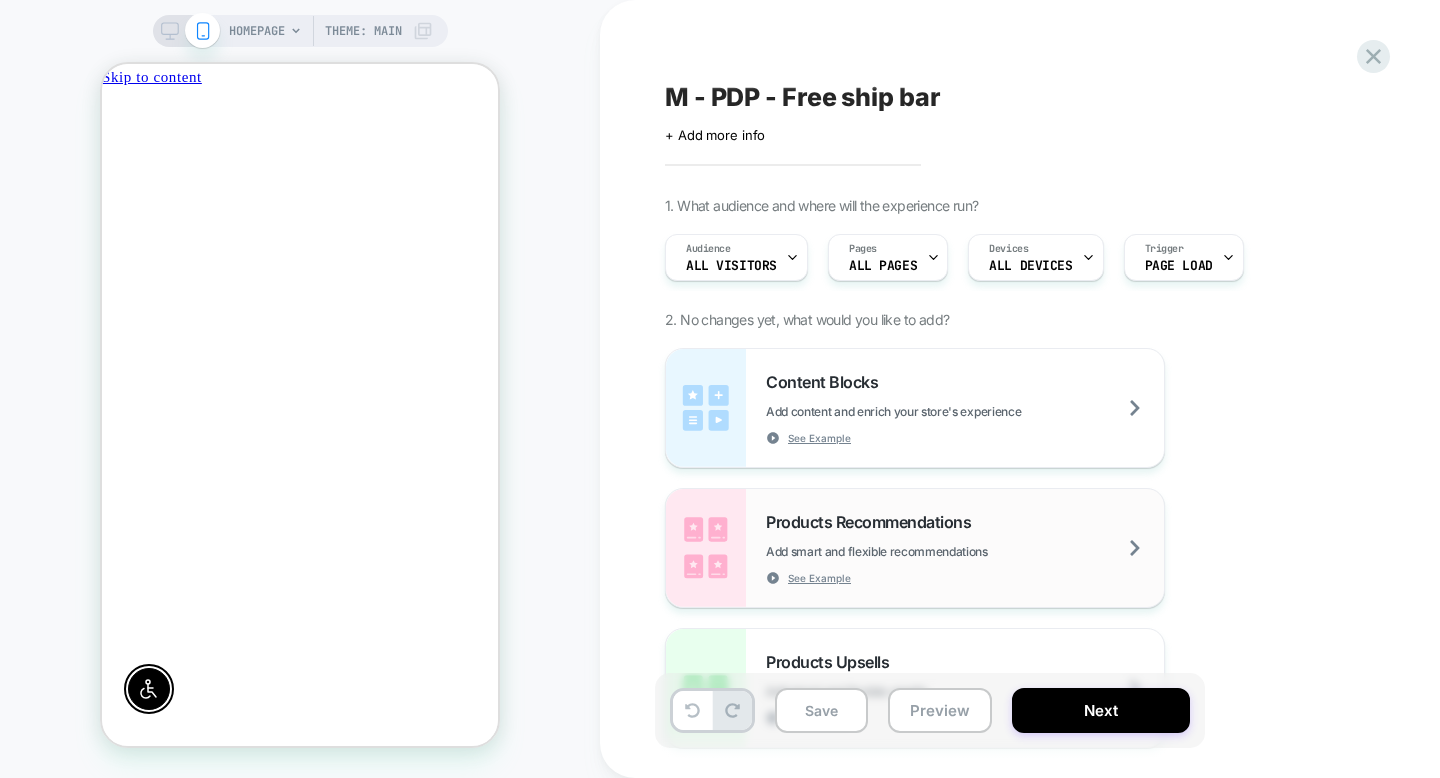 scroll, scrollTop: 0, scrollLeft: -593, axis: horizontal 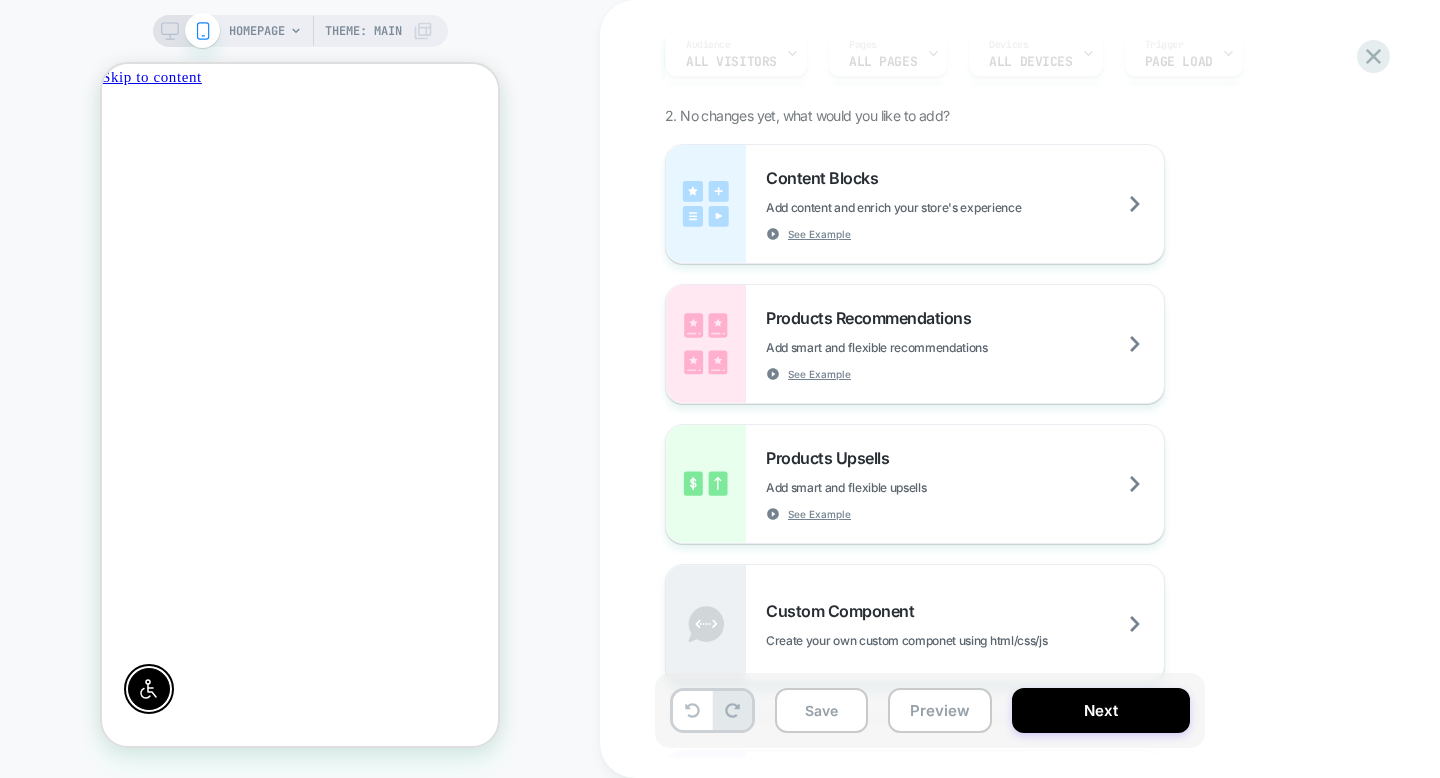 click on "1. What audience and where will the experience run? Audience All Visitors Pages ALL PAGES Devices ALL DEVICES Trigger Page Load 2. No changes yet, what would you like to add? Content Blocks Add content and enrich your store's experience See Example Products Recommendations Add smart and flexible recommendations See Example Products Upsells Add smart and flexible upsells See Example Custom Component Create your own custom componet using html/css/js General Redirect Redirect users to different URLs, compare performance and optimize conversions Theme Test Test and optimize themes Price Test Request a pricing test by either manually selecting products or creating a matching rule to increase or decrease prices Fake Click Add powerful scenarios  by recording and automating your interactions See Example Global CSS Add a global css file Global Javascript Add a global javascript file New Pages Add Post Purchase Page Add special offers right after the checkout step" at bounding box center [1030, 889] 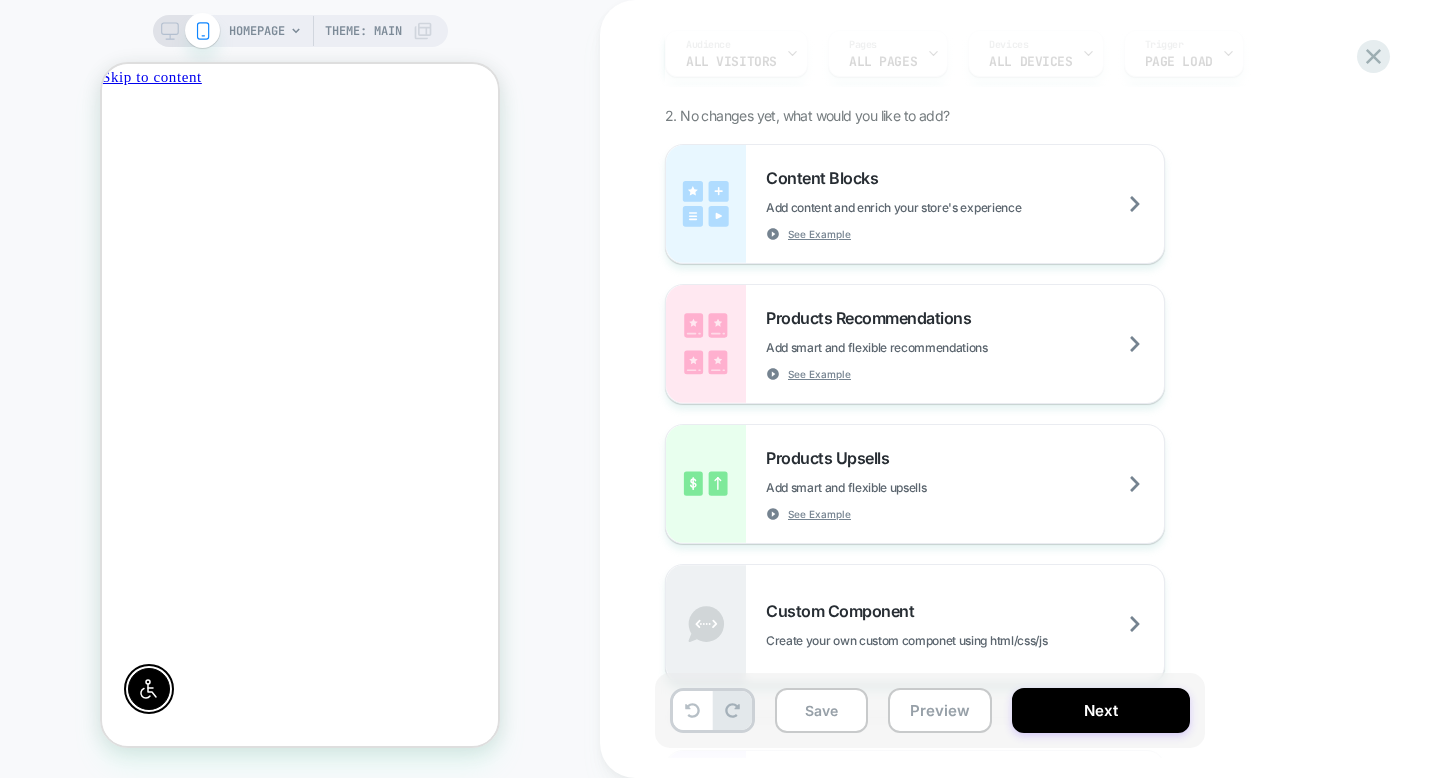scroll, scrollTop: 0, scrollLeft: -792, axis: horizontal 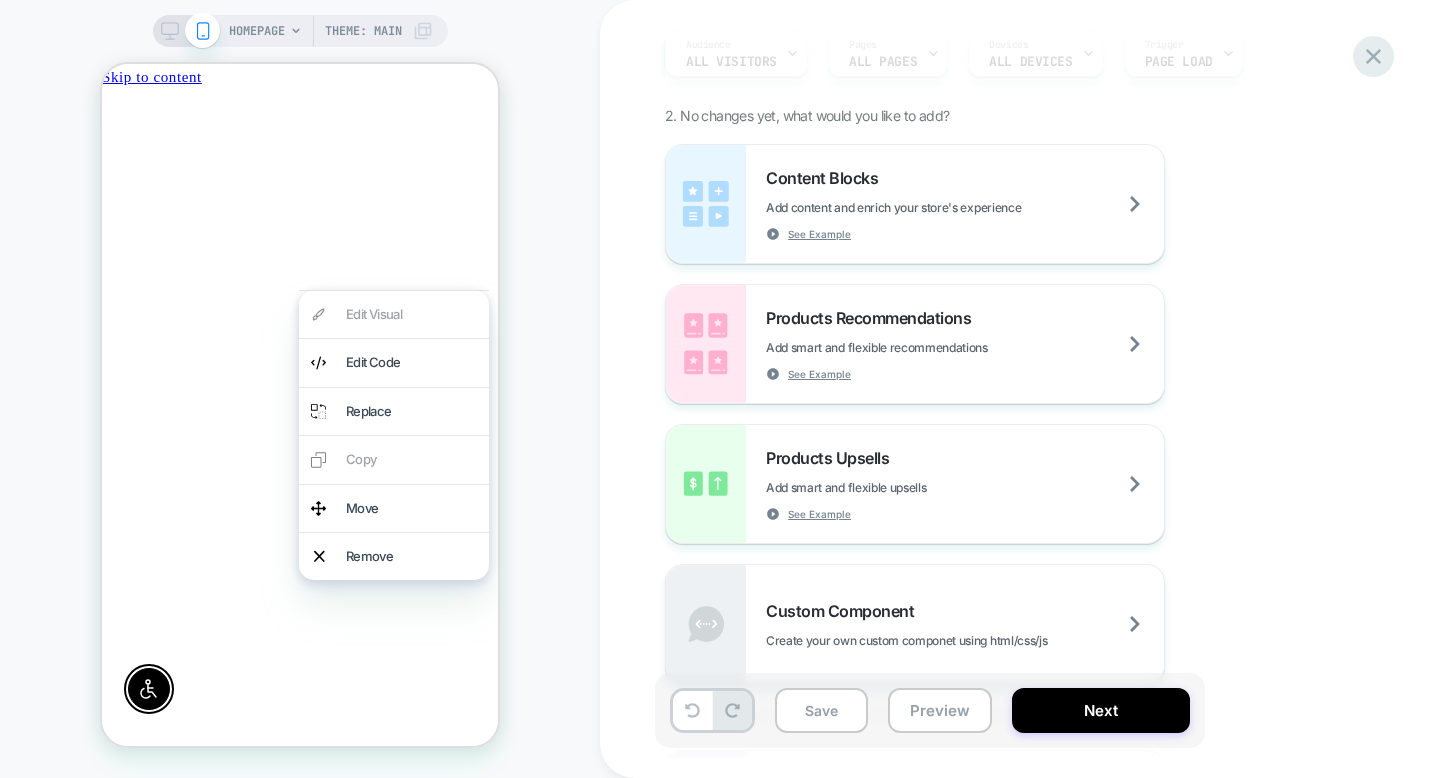 click 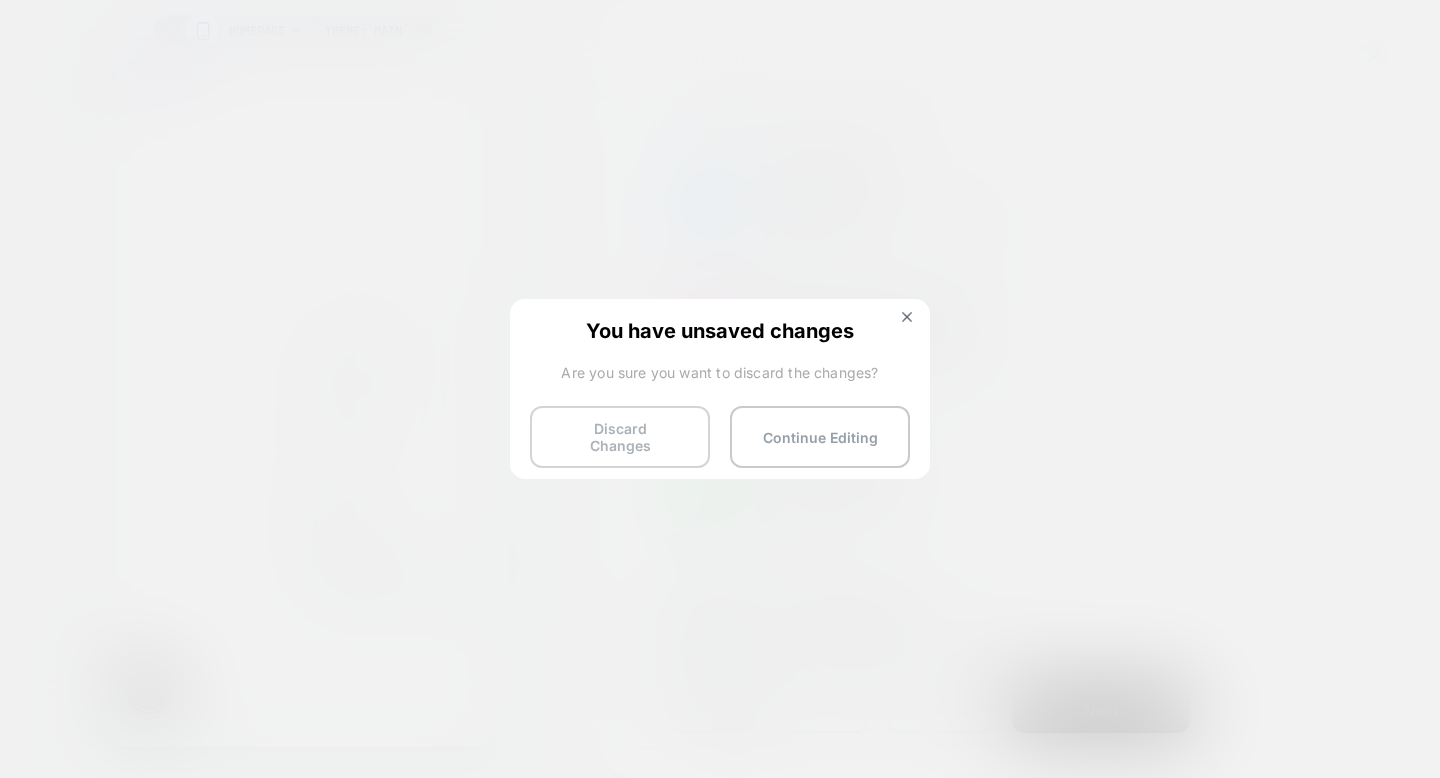 click on "Discard Changes" at bounding box center (620, 437) 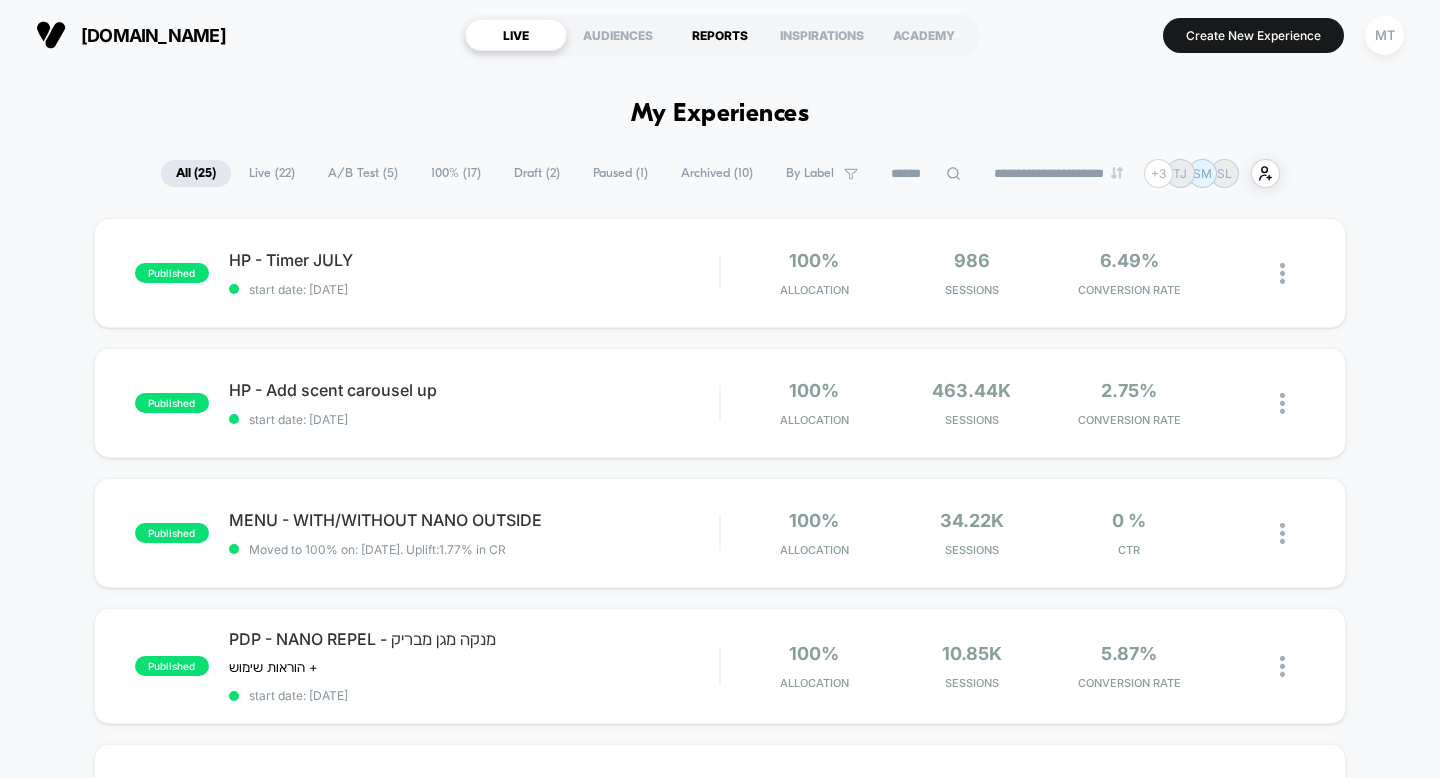 click on "REPORTS" at bounding box center [720, 35] 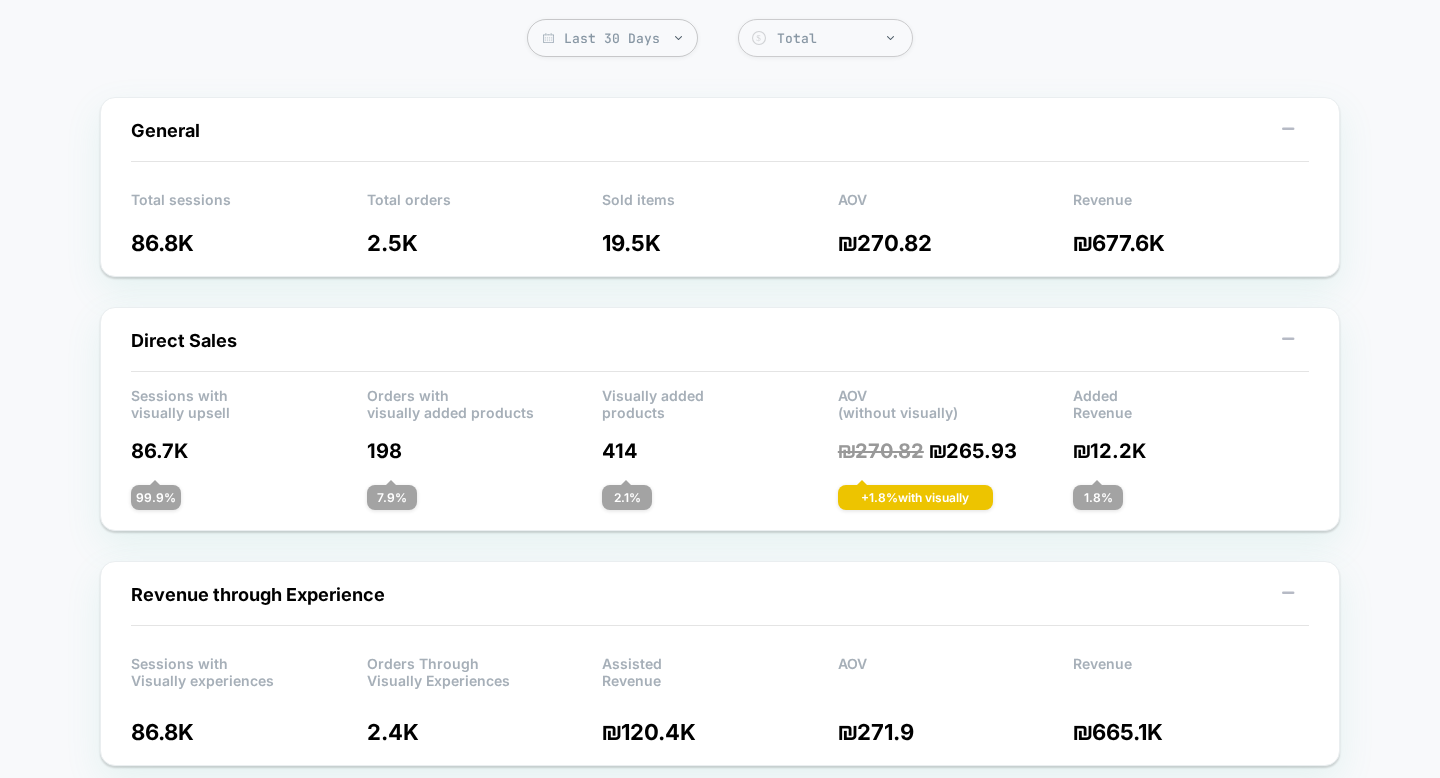 scroll, scrollTop: 0, scrollLeft: 0, axis: both 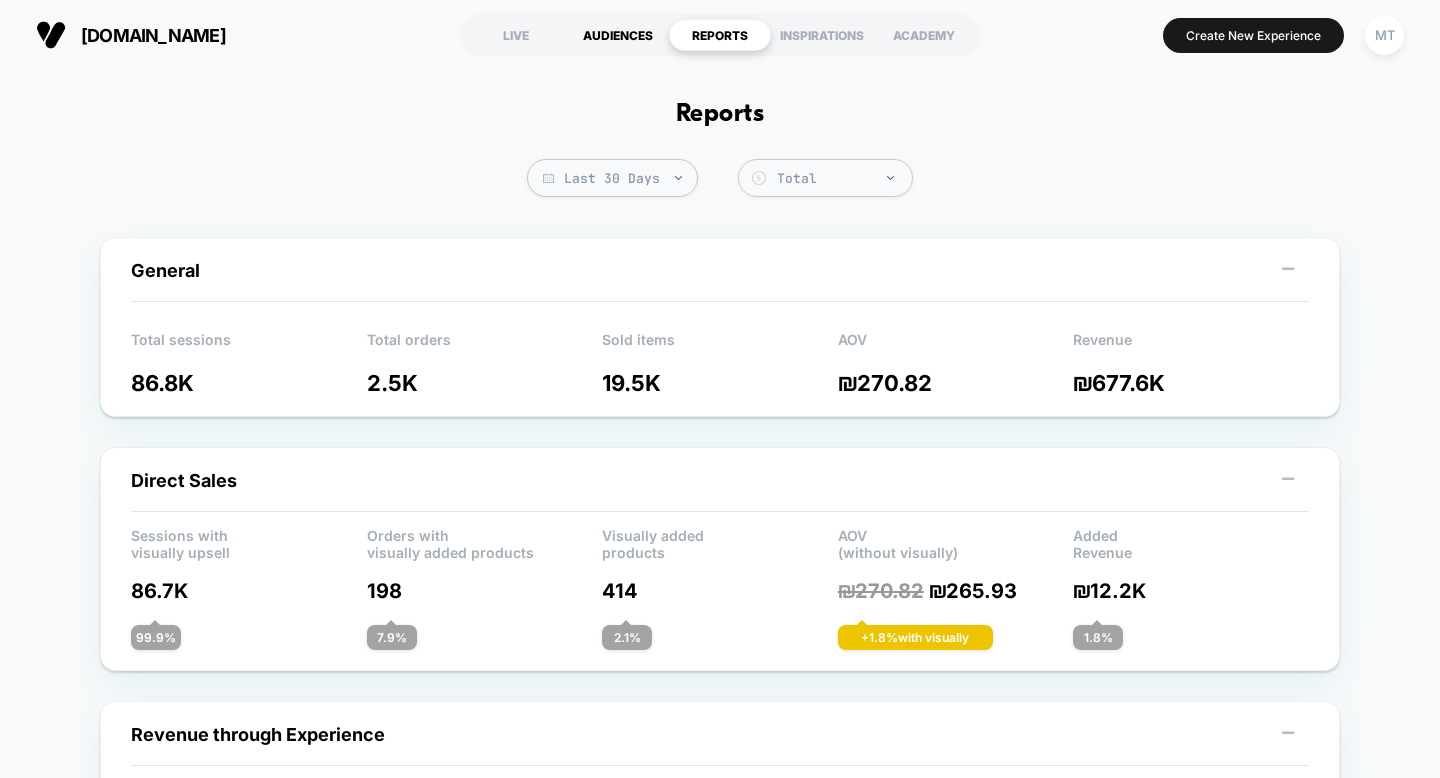click on "AUDIENCES" at bounding box center (618, 35) 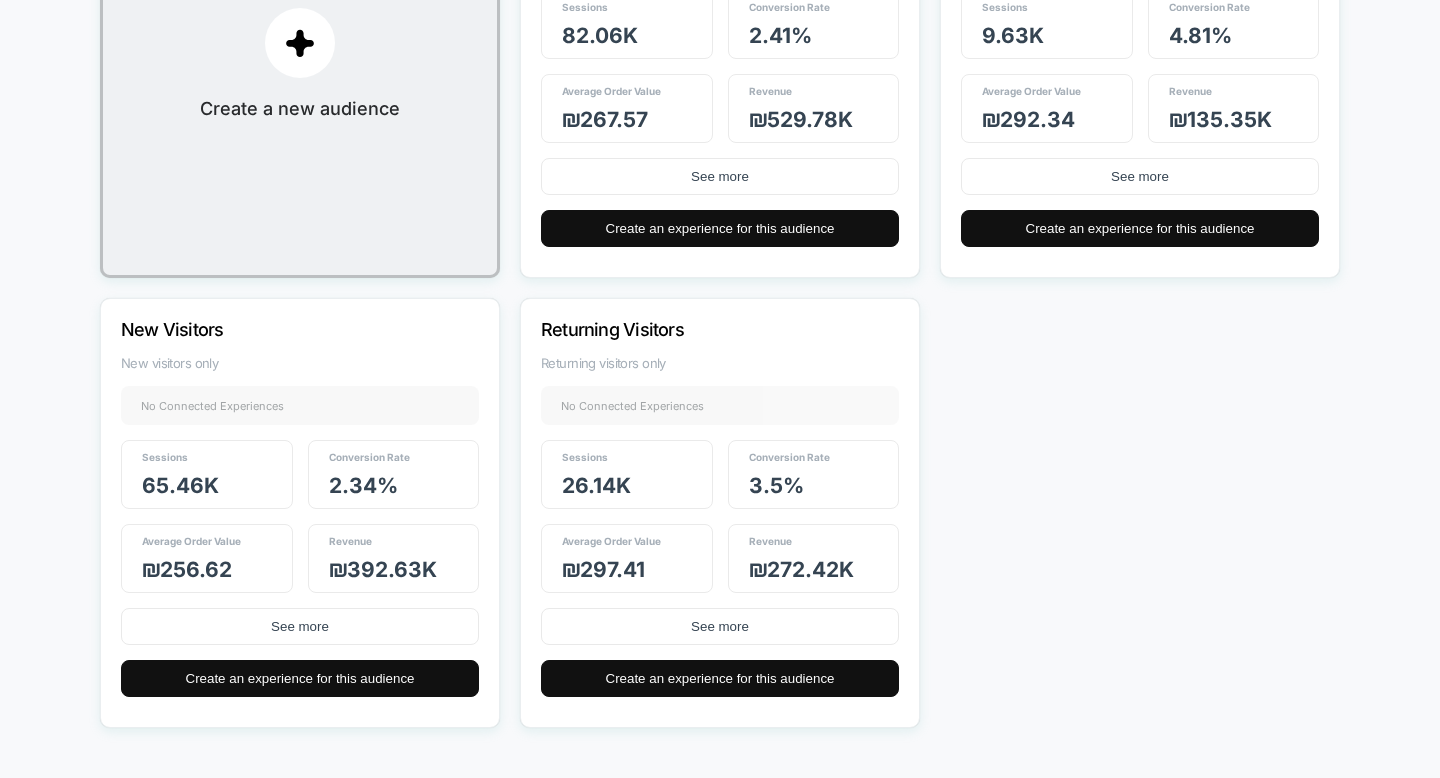 scroll, scrollTop: 0, scrollLeft: 0, axis: both 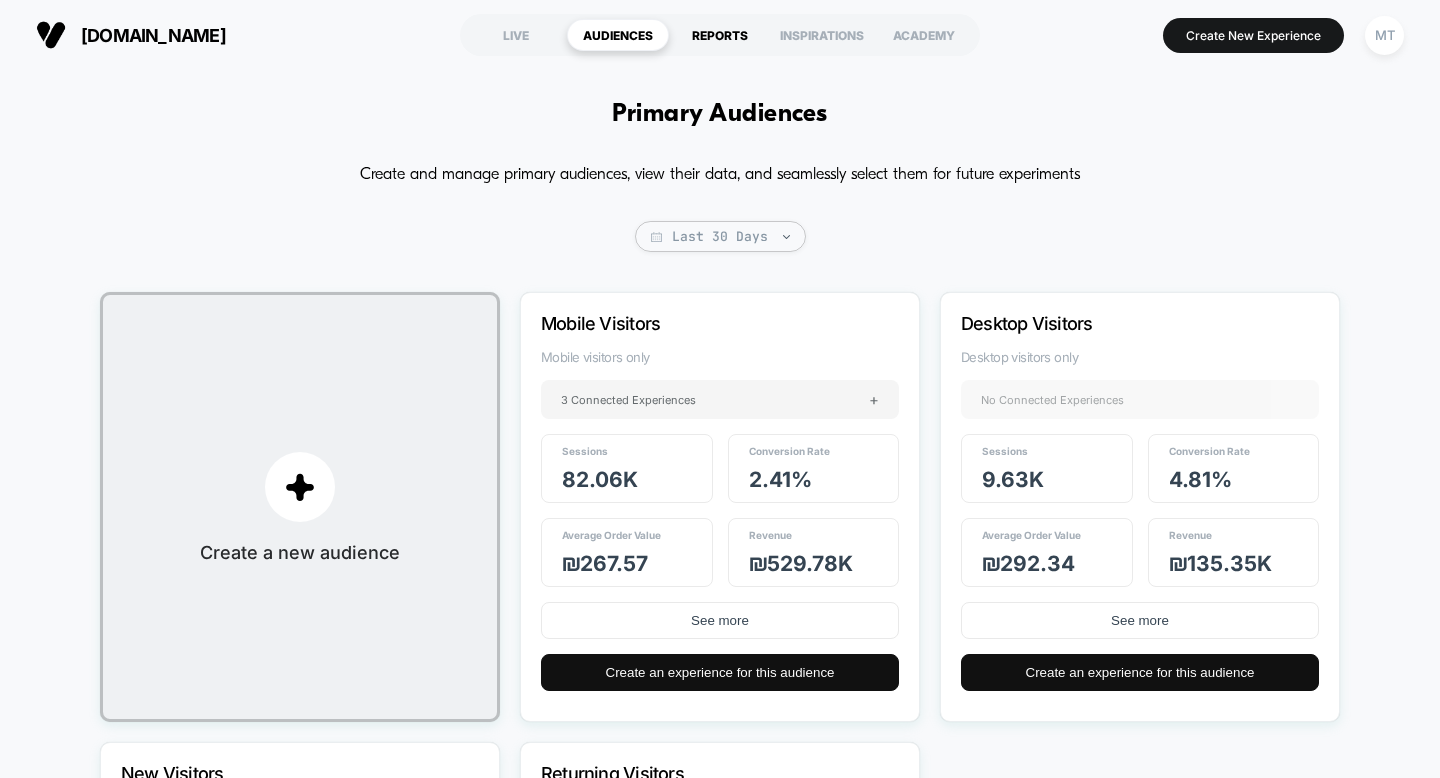 click on "REPORTS" at bounding box center (720, 35) 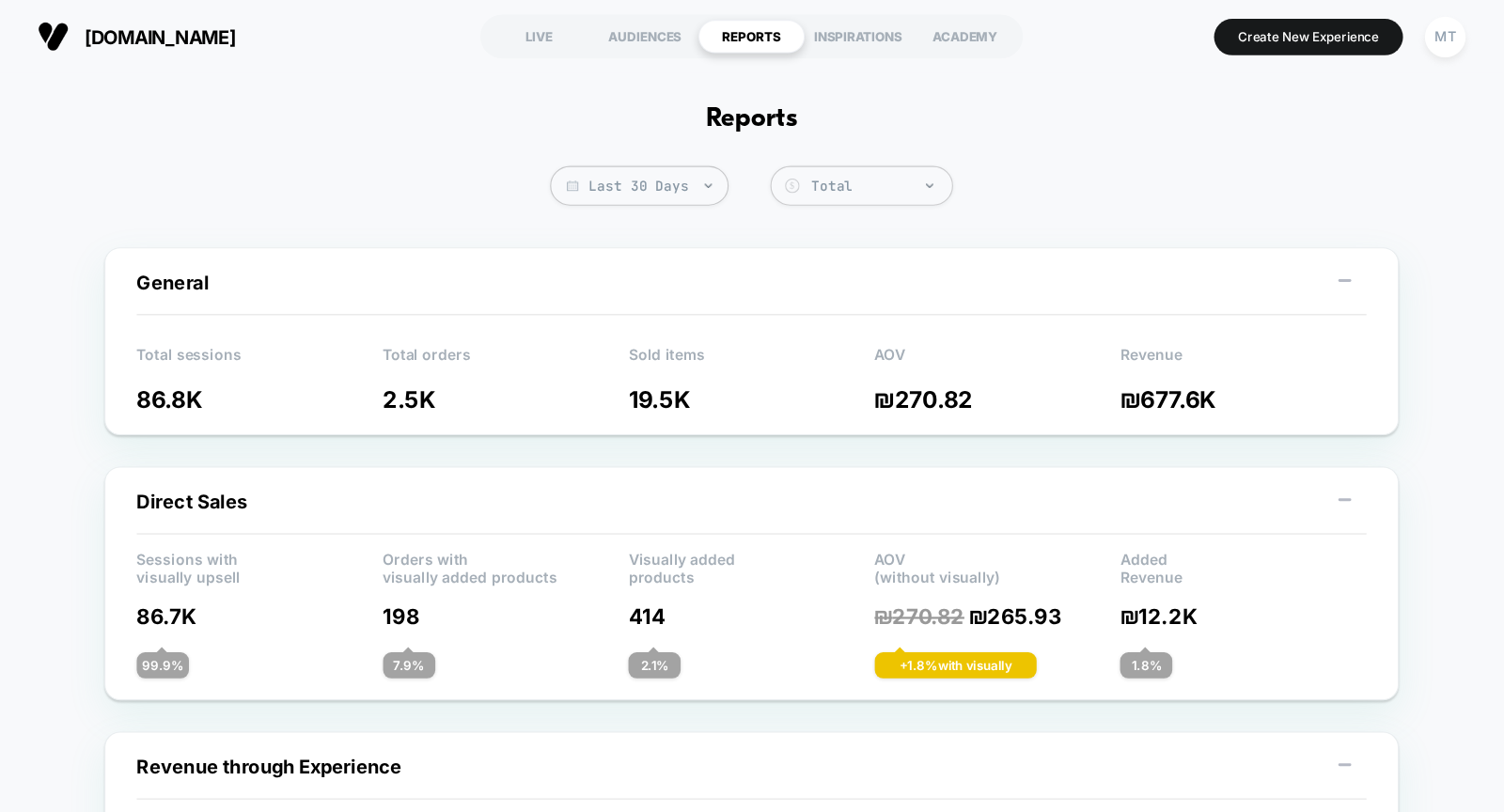 scroll, scrollTop: 5, scrollLeft: 0, axis: vertical 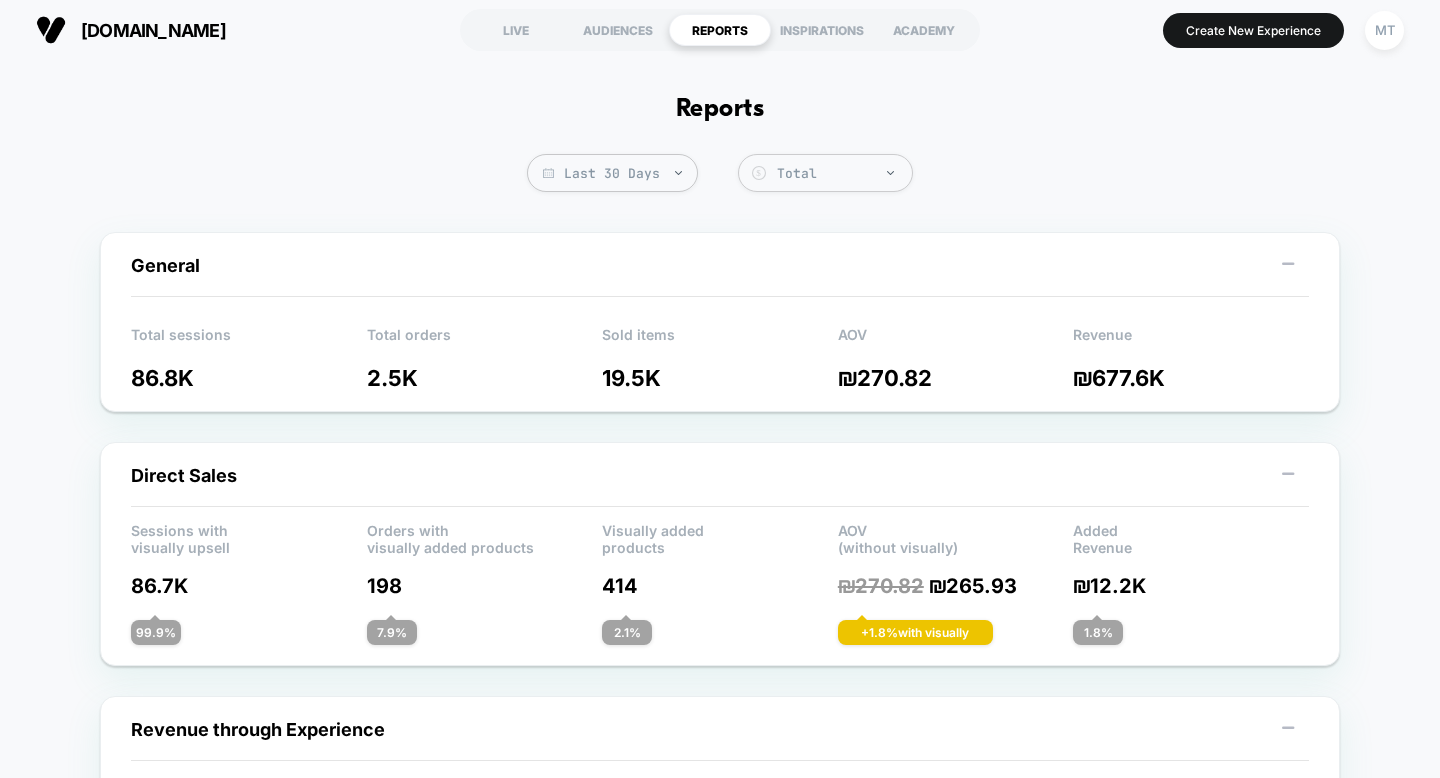 click on "Reports Last 30 Days   Total Group 2 $ General Total sessions 86.8K Total orders 2.5K Sold items 19.5K AOV ₪ 270.82 Revenue ₪ 677.6K Direct Sales Sessions with  visually upsell Orders with  visually added products Visually added  products AOV (without visually) Added  Revenue 86.7K 198 414 ₪ 270.82 ₪ 265.93 ₪ 12.2K 99.9 %  7.9 %  2.1 %  + 1.8 %  with visually 1.8 %  Revenue through Experience Sessions with  Visually experiences 86.8K Orders Through   Visually Experiences 2.4K Assisted   Revenue ₪ 120.4K AOV ₪ 271.9 Revenue ₪ 665.1K By Day Total Revenue Revenue Through Experiences Direct Revenue 2025-30-6 [DATE] [DATE] [DATE] [DATE] [DATE] [DATE] 2025-14-7 2025-16-7 2025-18-7 2025-20-7 2025-22-7 2025-24-7 2025-26-7 2025-29-7 ₪0 ₪7,500 ₪15,000 ₪22,500 ₪30,000 [DATE] Direct Revenue Attribution ? By Product By Experience By Label Orders Direct Revenue Percent PDP - Same Scent Rec 84 ₪ 5,615 45.93 % Cart - Upsell - Purchase together strategy 94 ₪ 4,446 36.37 % 17 ₪" at bounding box center (720, 2063) 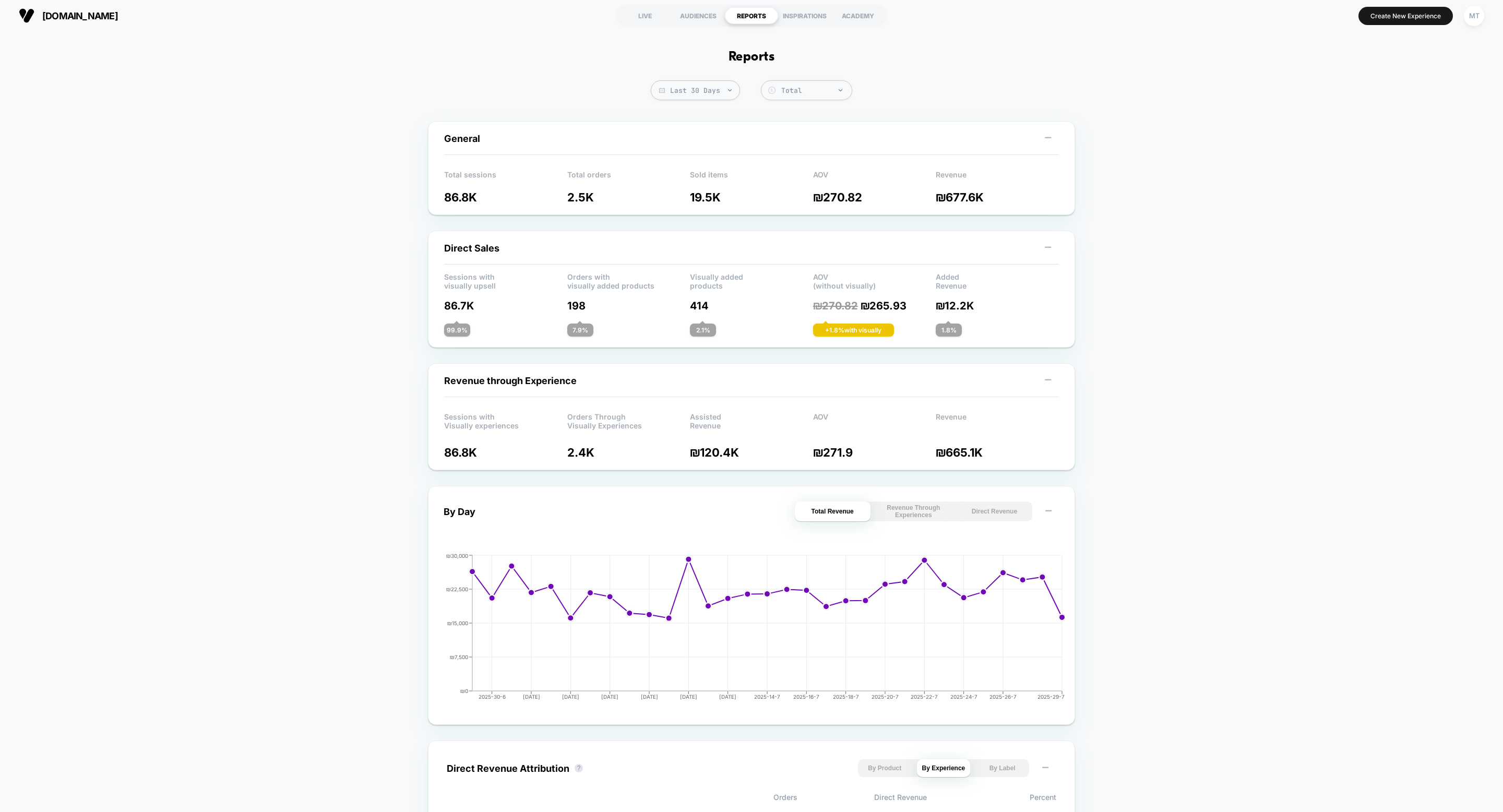 scroll, scrollTop: 0, scrollLeft: 0, axis: both 